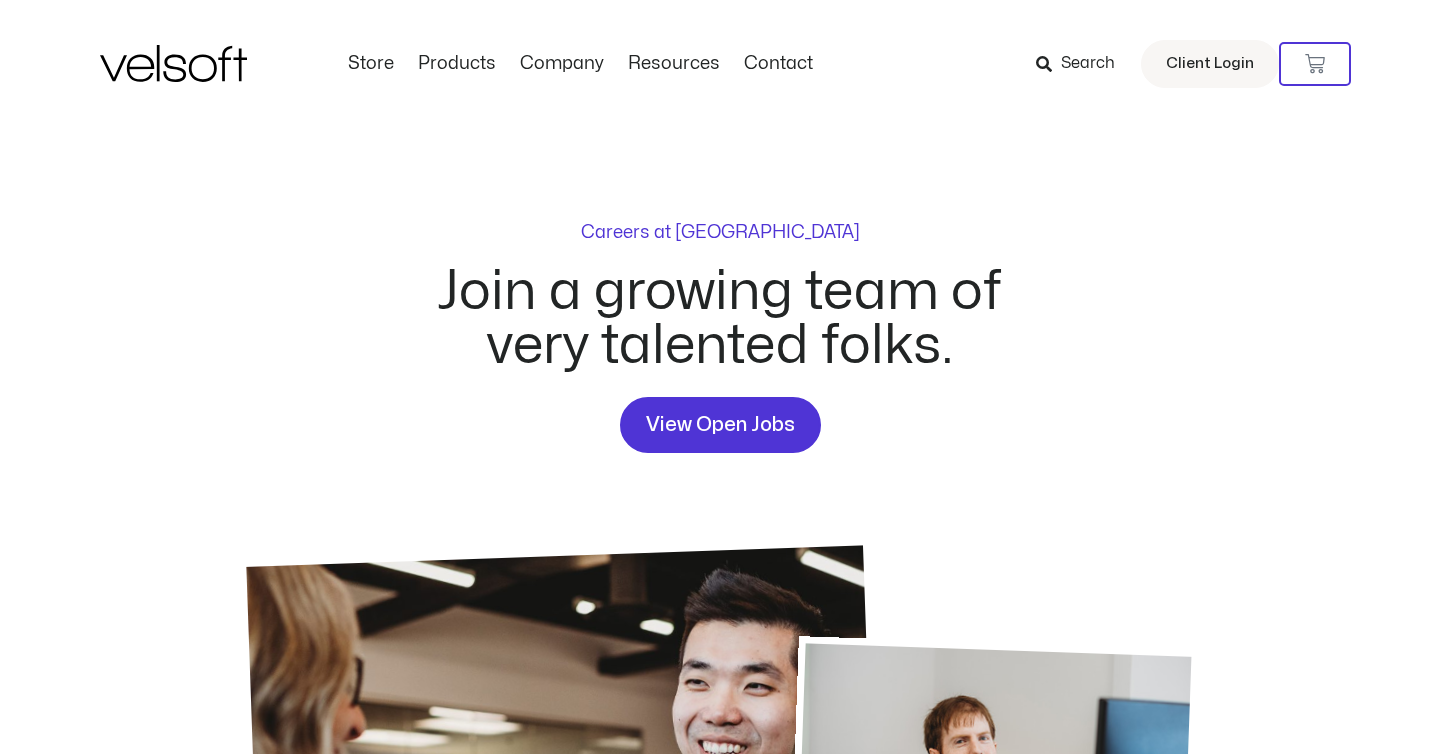 scroll, scrollTop: 0, scrollLeft: 0, axis: both 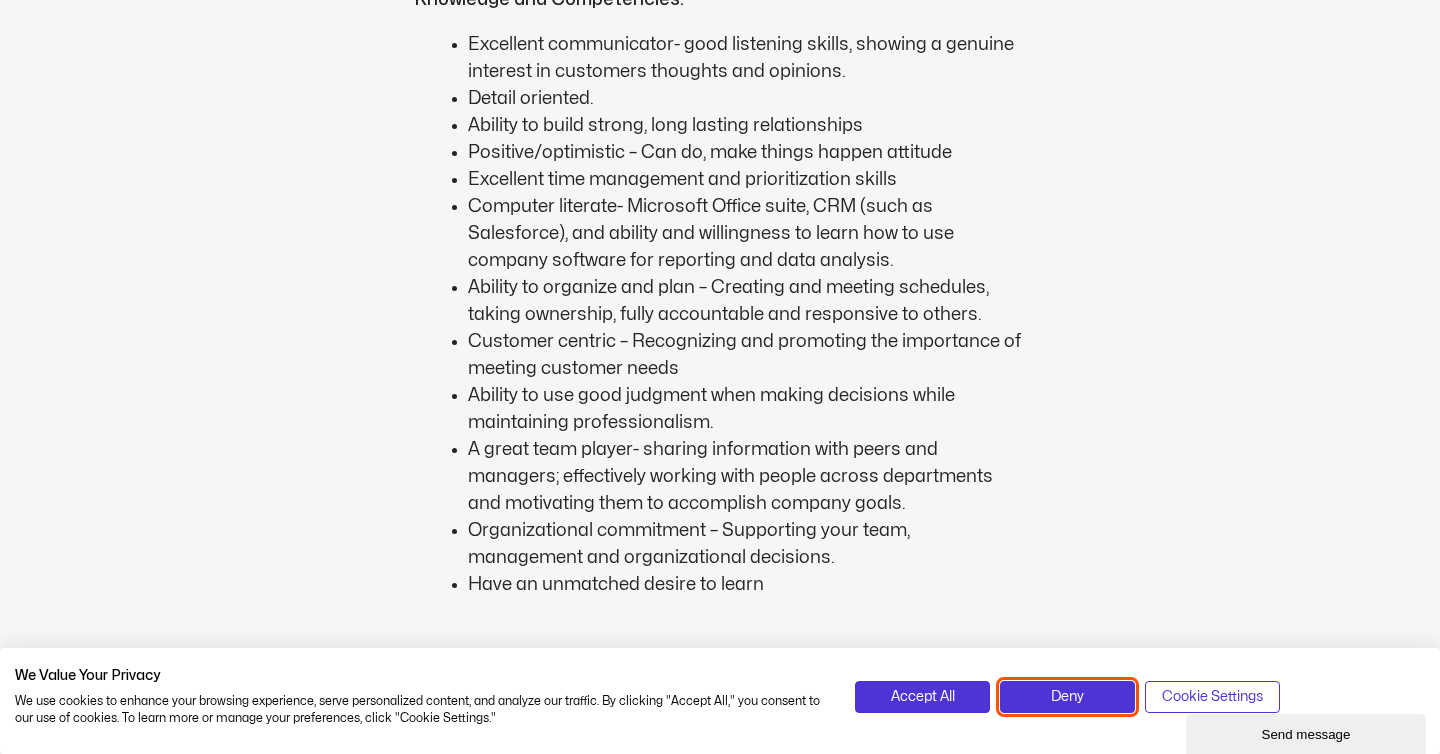 click on "Deny" at bounding box center (1067, 697) 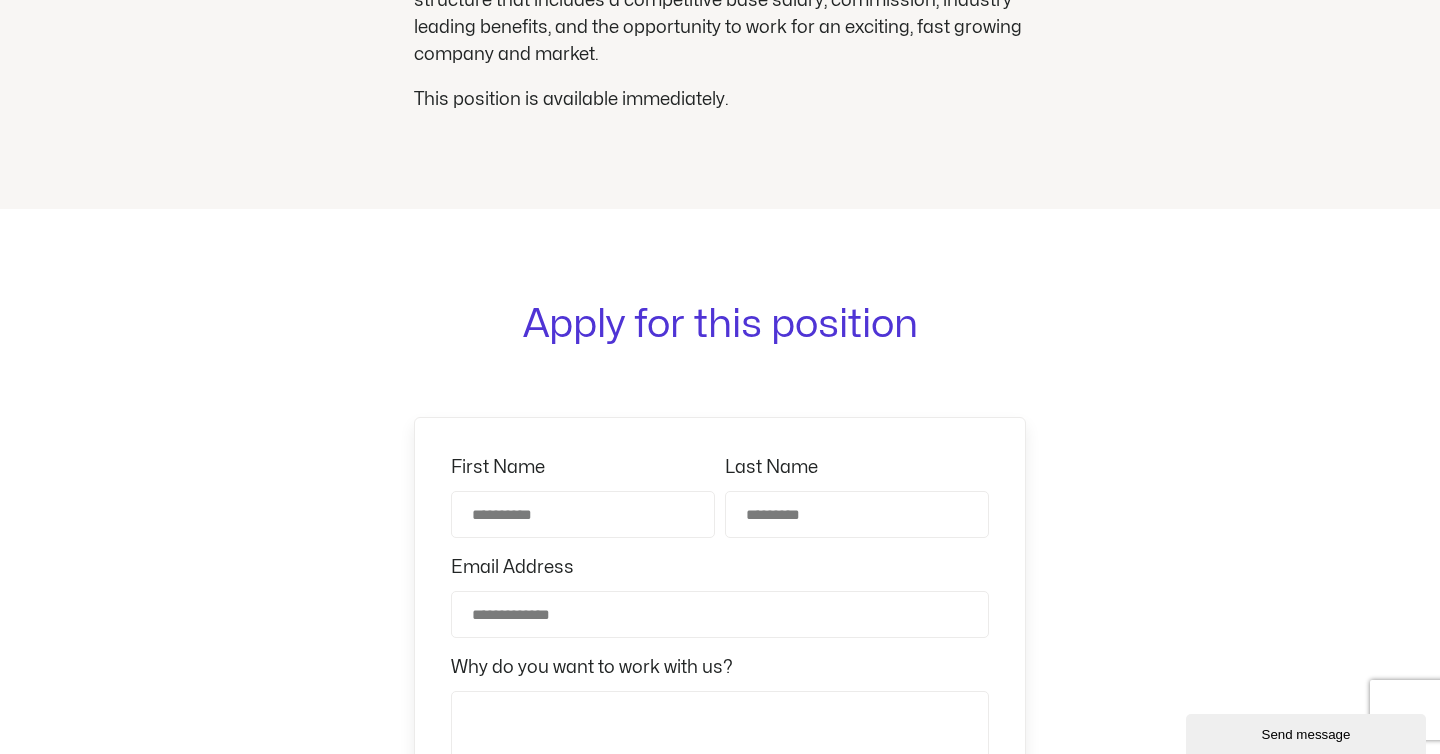 scroll, scrollTop: 3201, scrollLeft: 0, axis: vertical 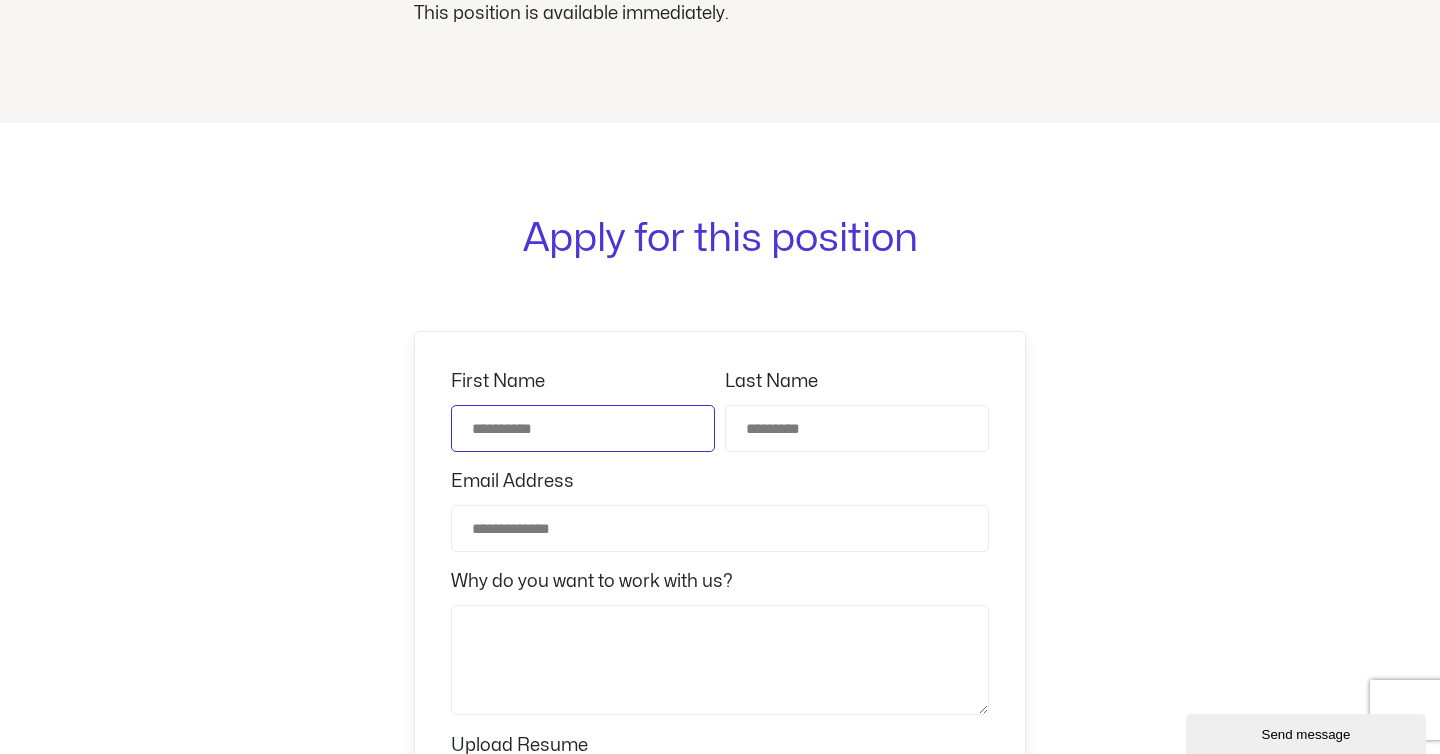 click on "First Name" at bounding box center [583, 428] 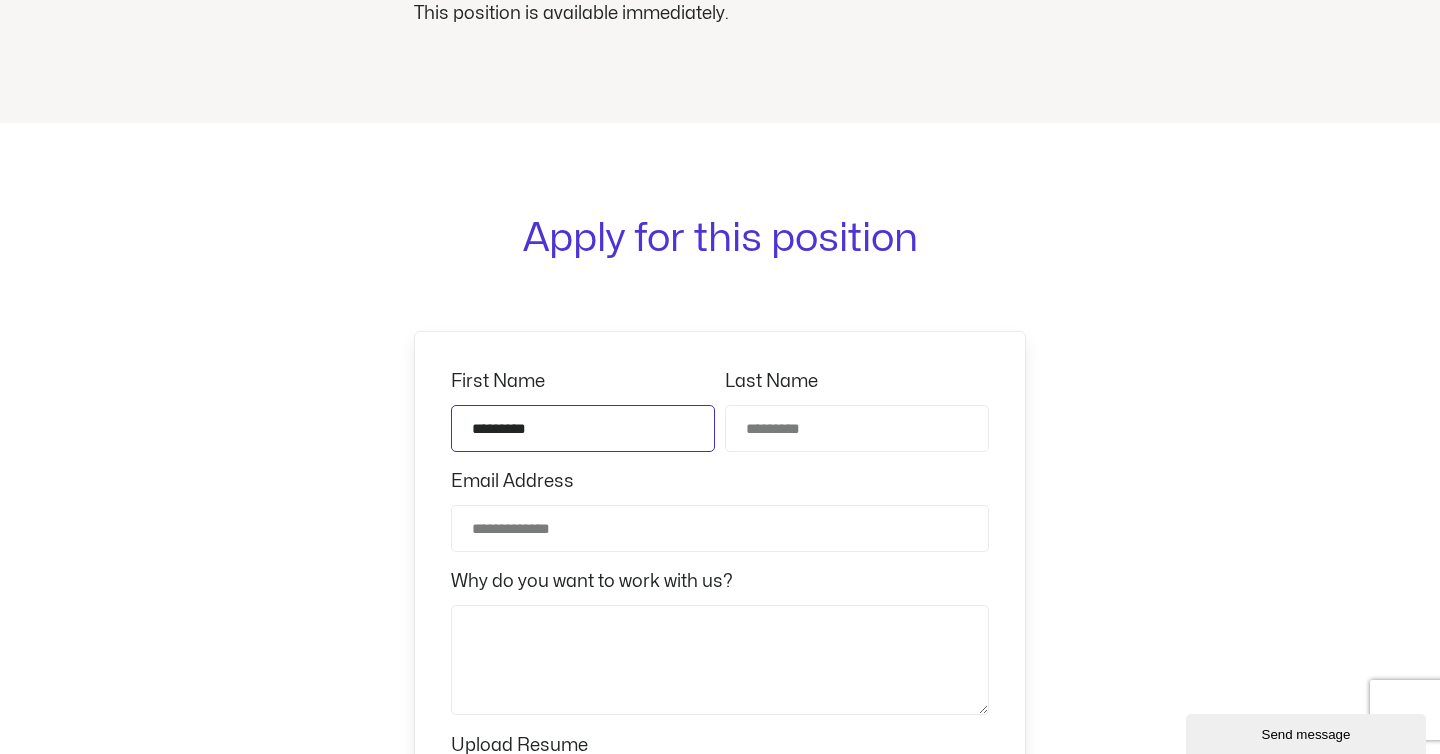 type on "*********" 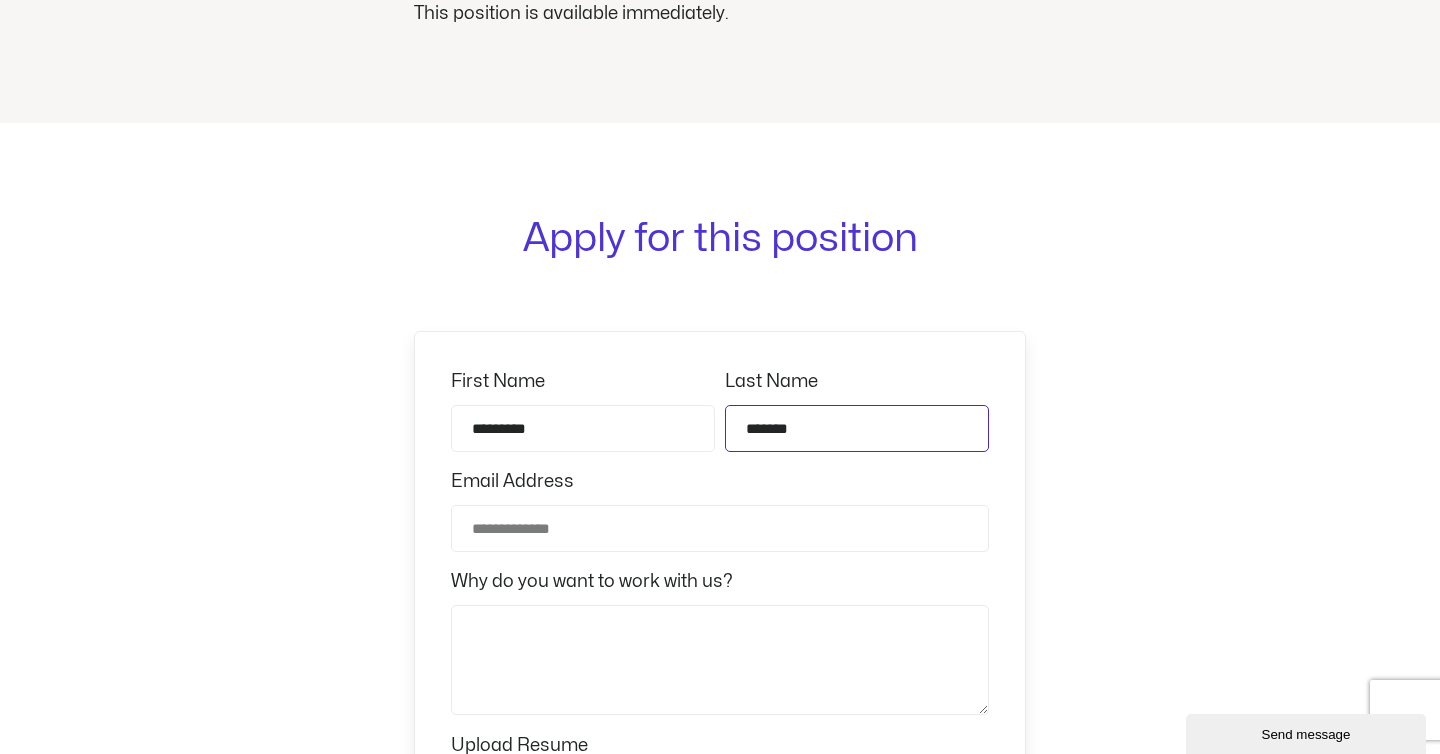 type on "*******" 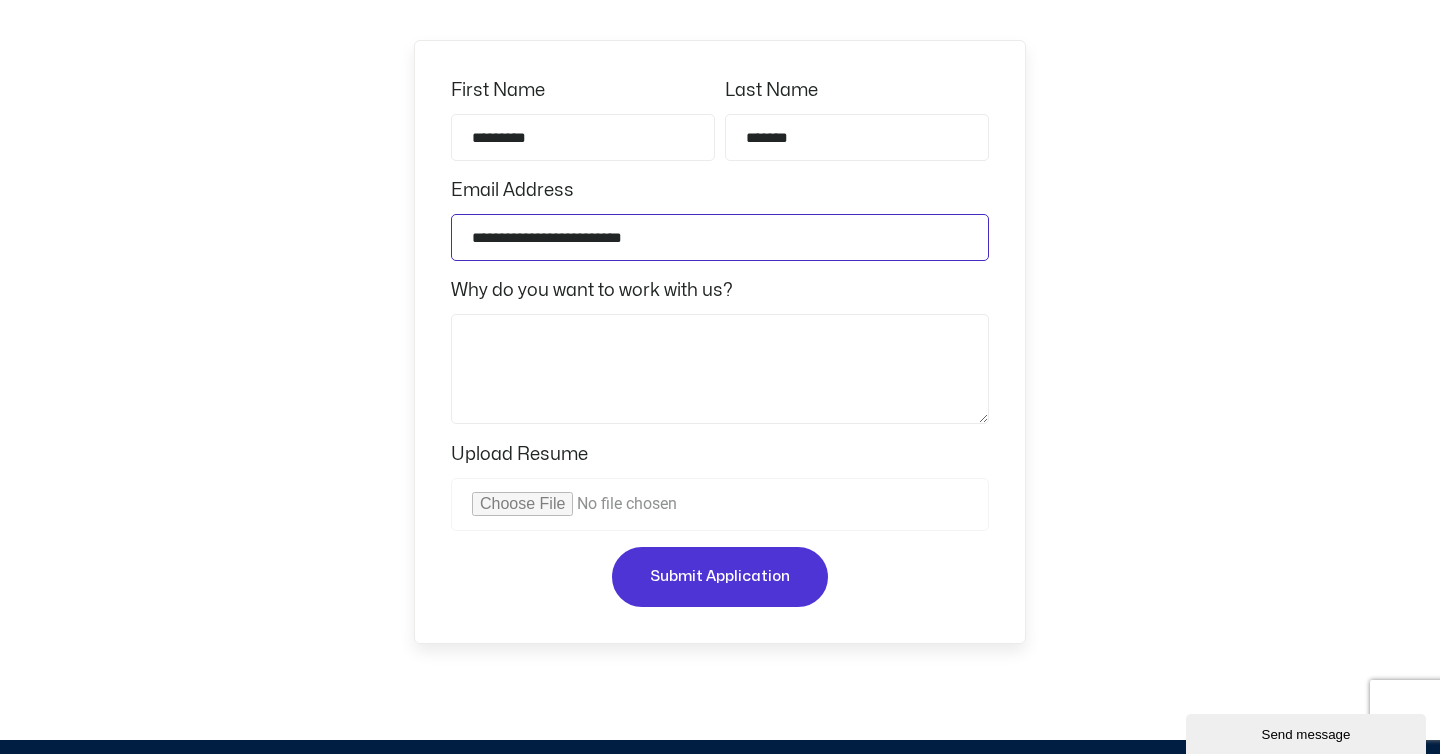 scroll, scrollTop: 3440, scrollLeft: 0, axis: vertical 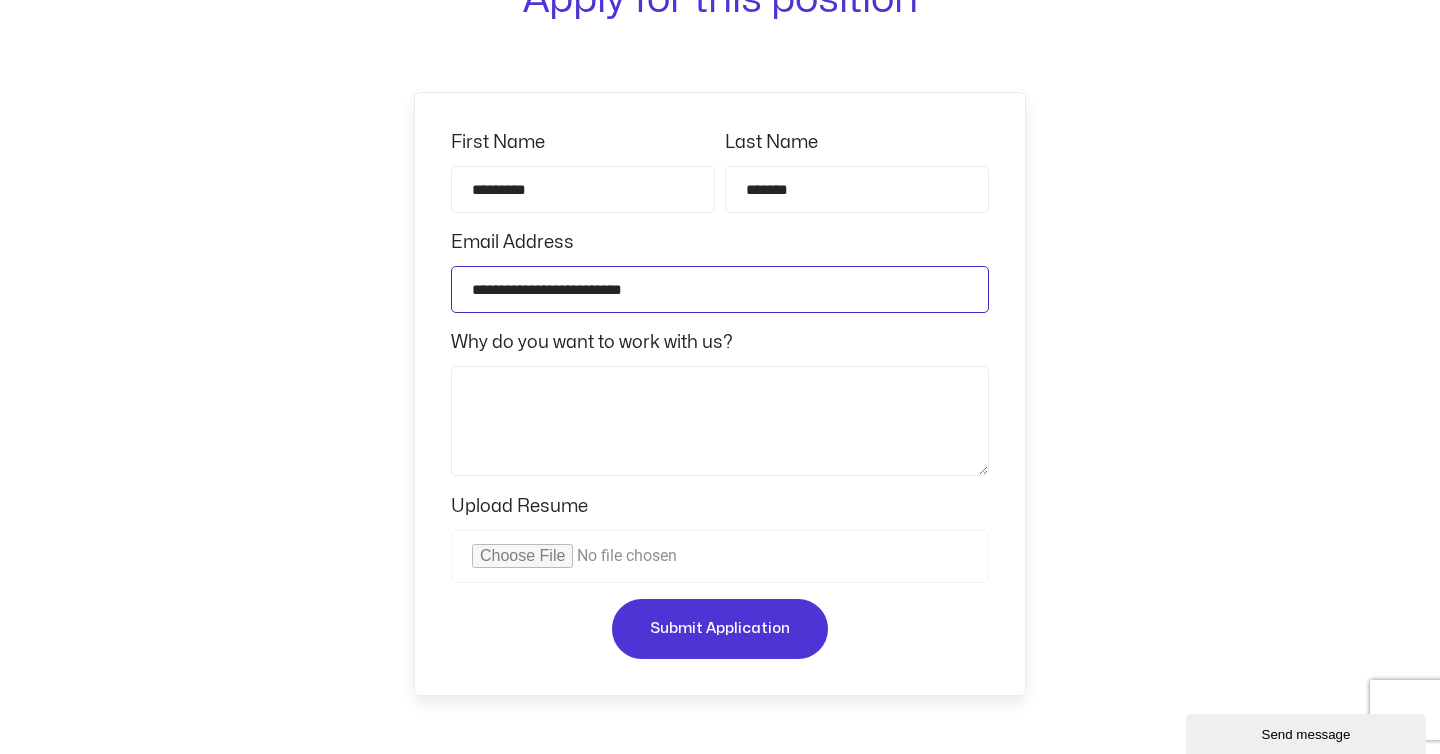 type on "**********" 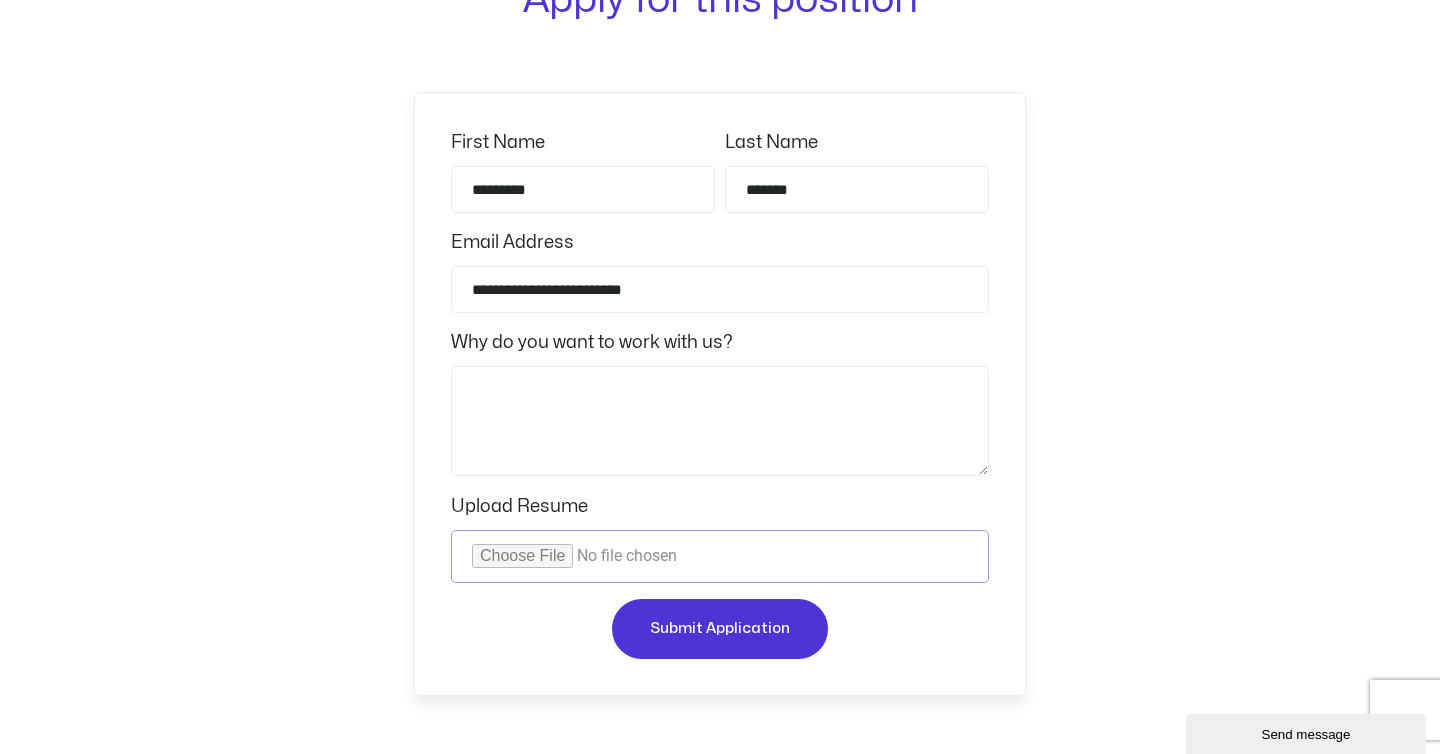 click on "Upload Resume" at bounding box center (720, 556) 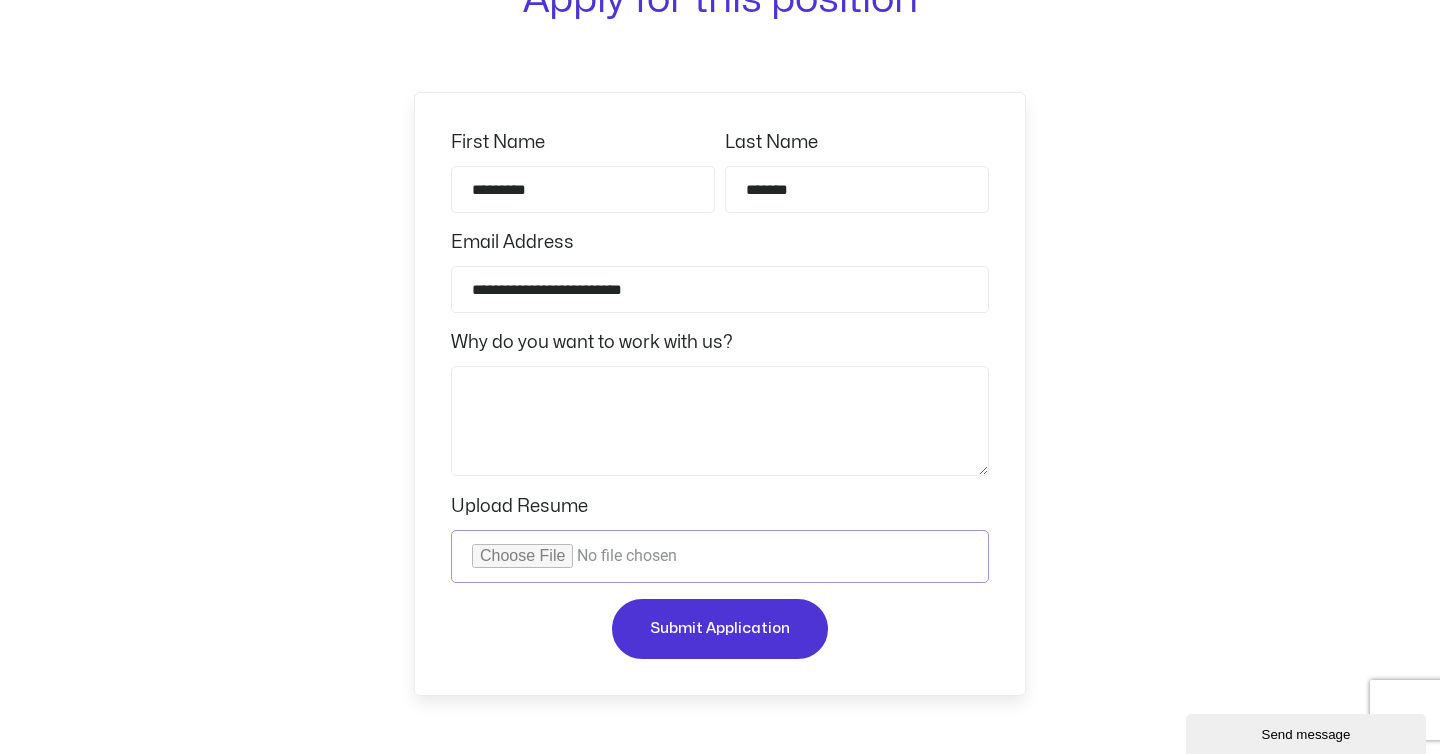 type on "**********" 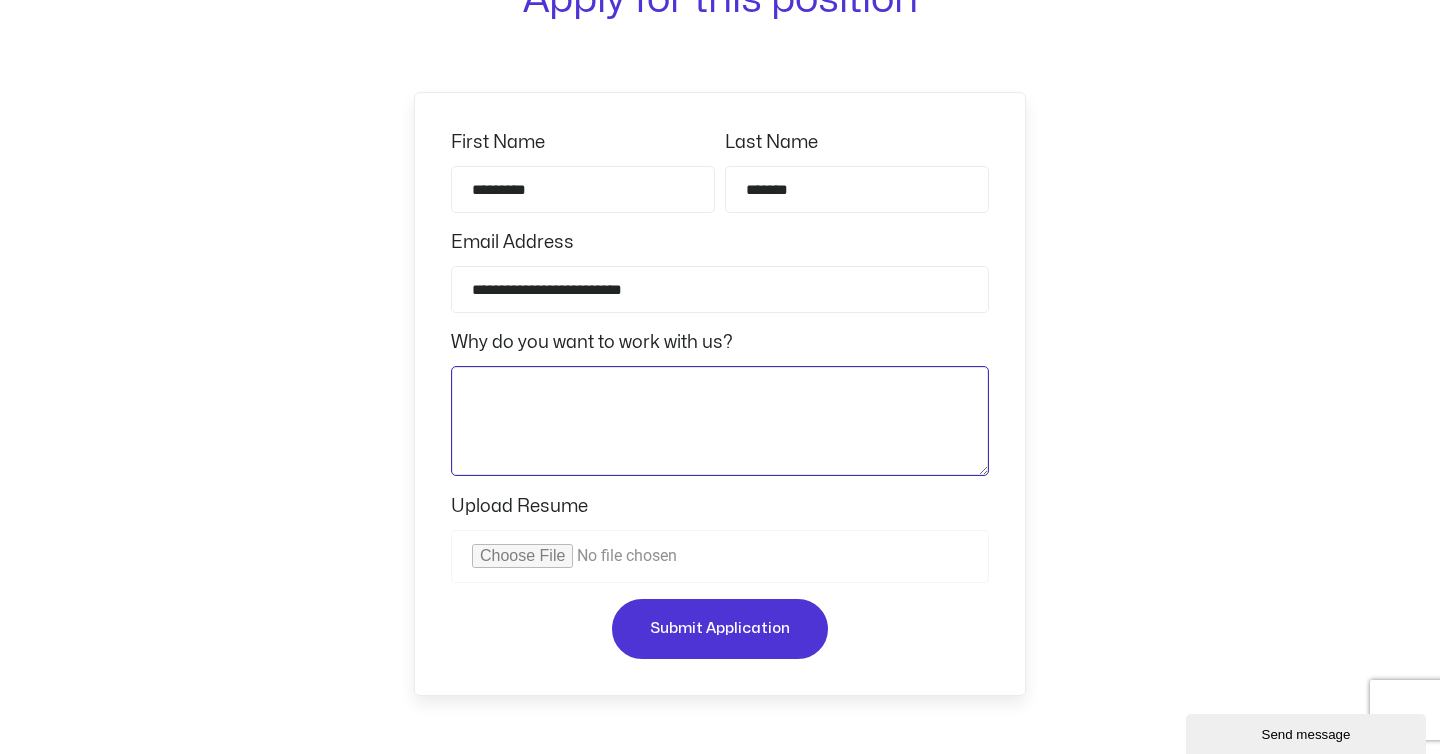 click on "Why do you want to work with us?" at bounding box center [720, 421] 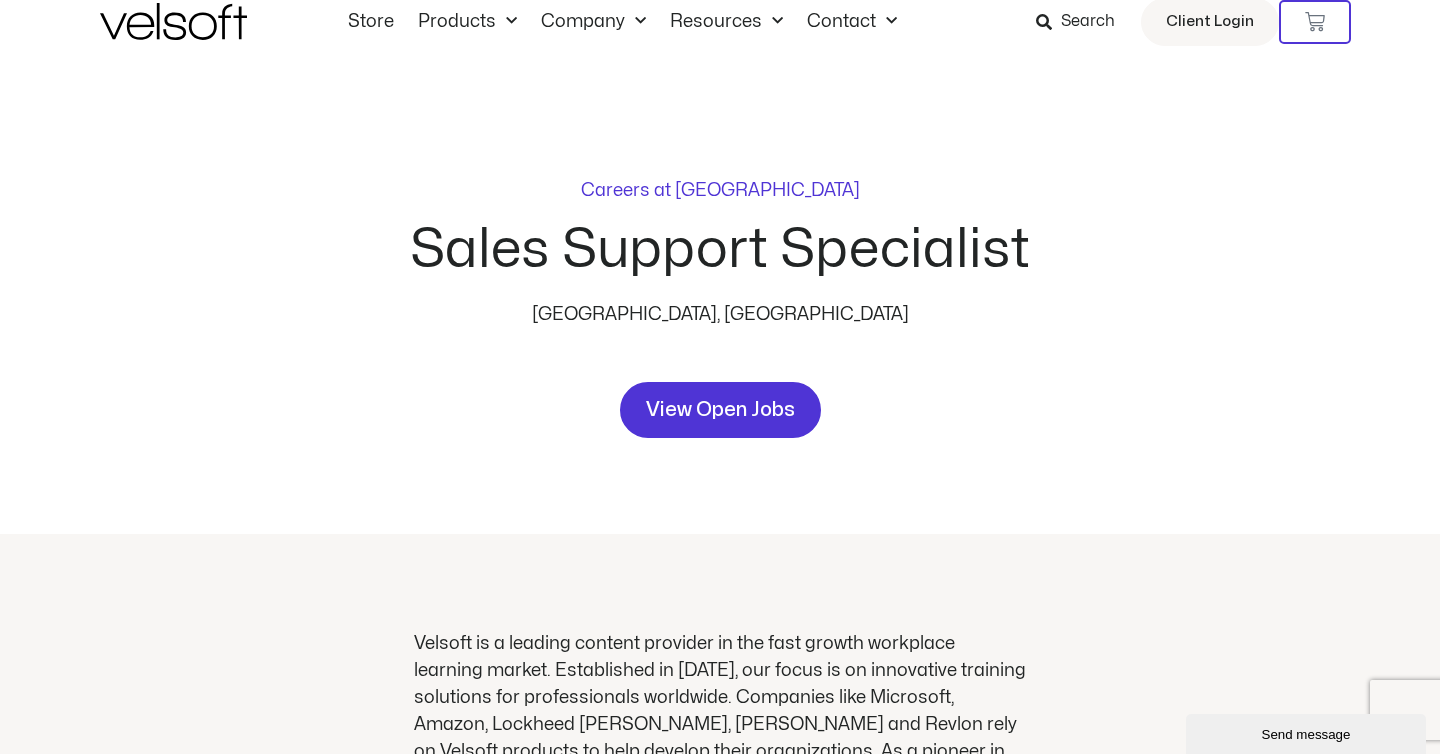 scroll, scrollTop: 0, scrollLeft: 0, axis: both 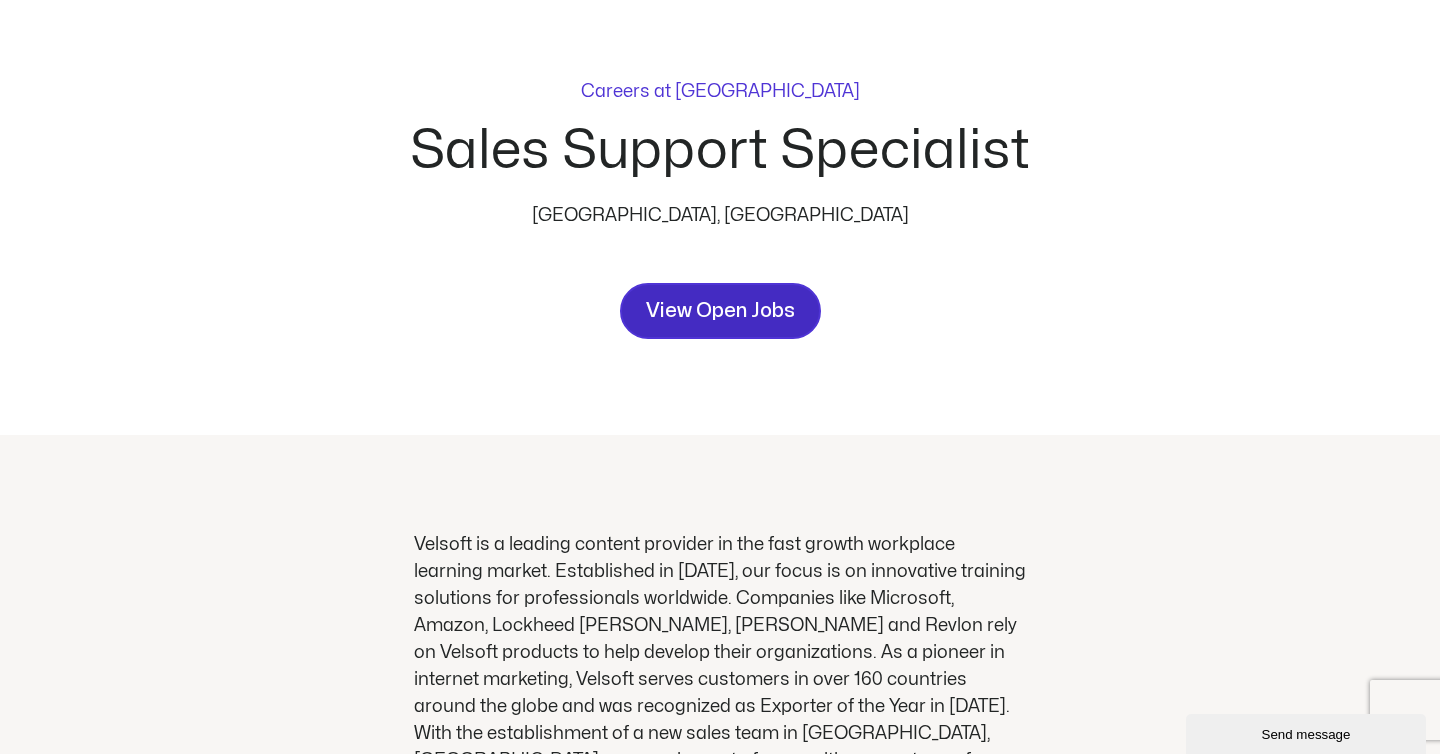 click on "View Open Jobs" at bounding box center [720, 311] 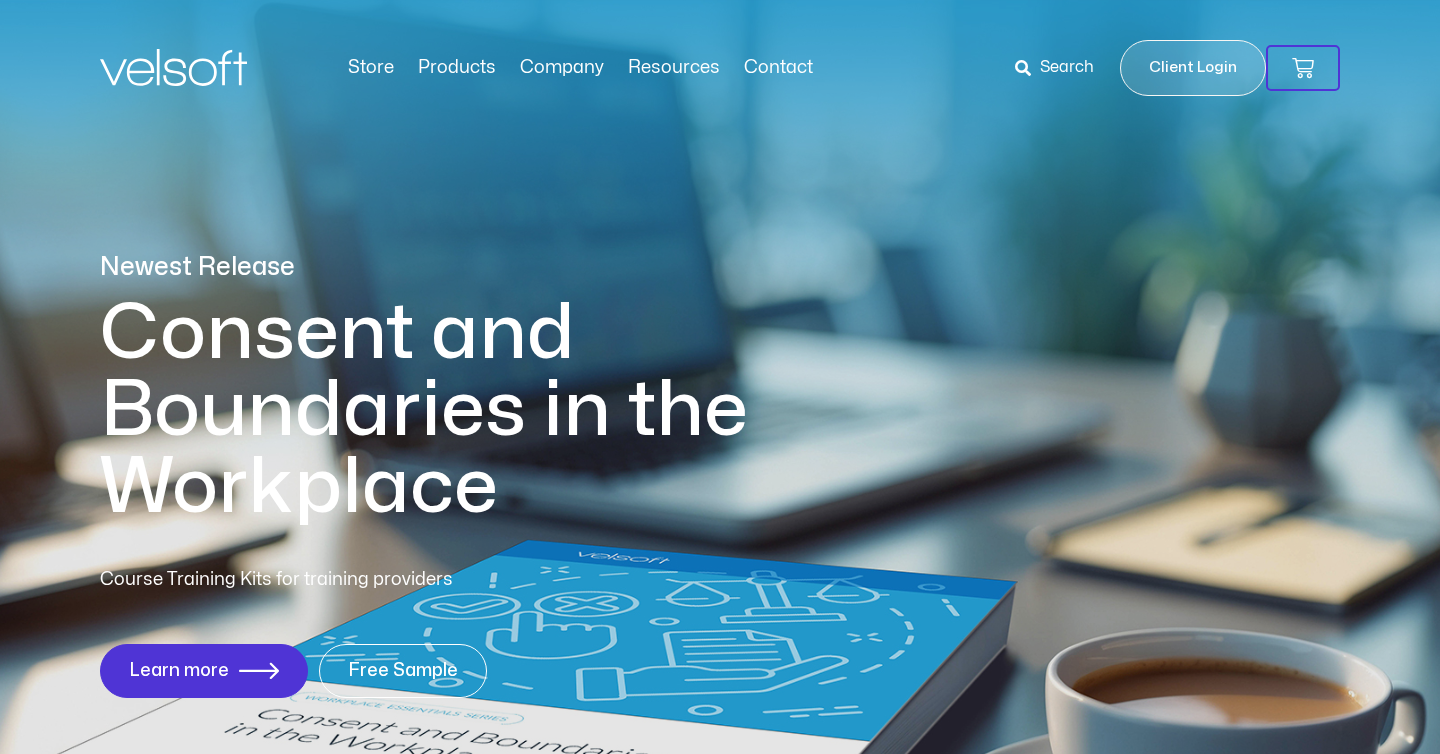 scroll, scrollTop: 0, scrollLeft: 0, axis: both 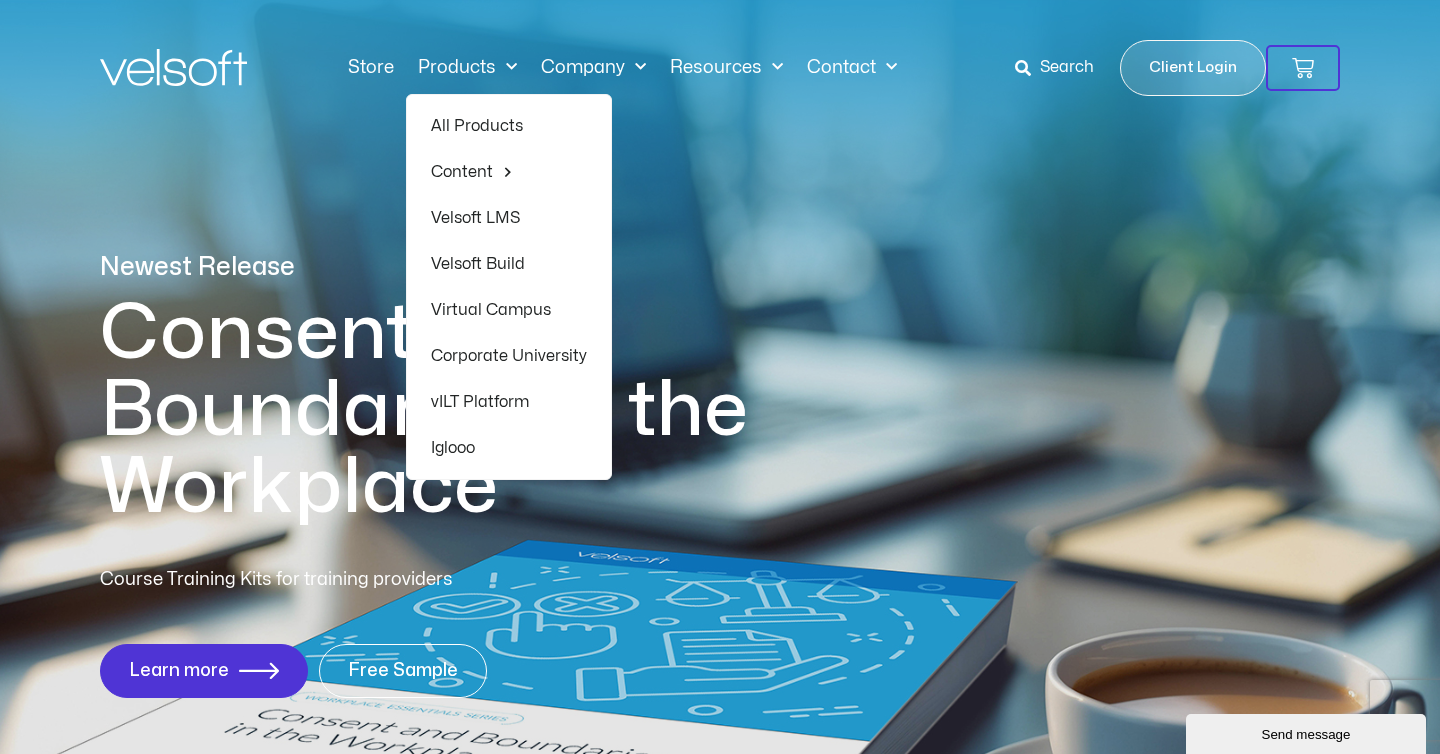 click on "Company" 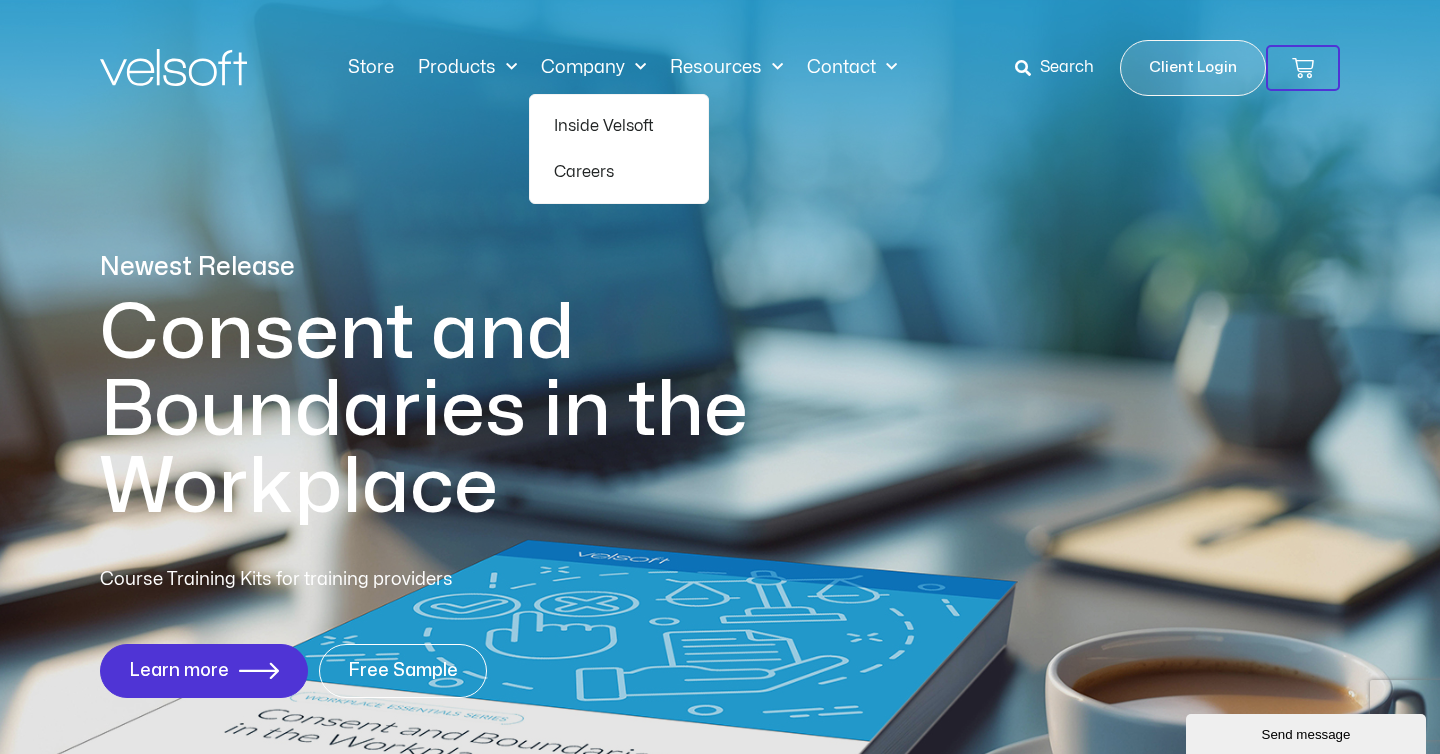 click on "Inside Velsoft" 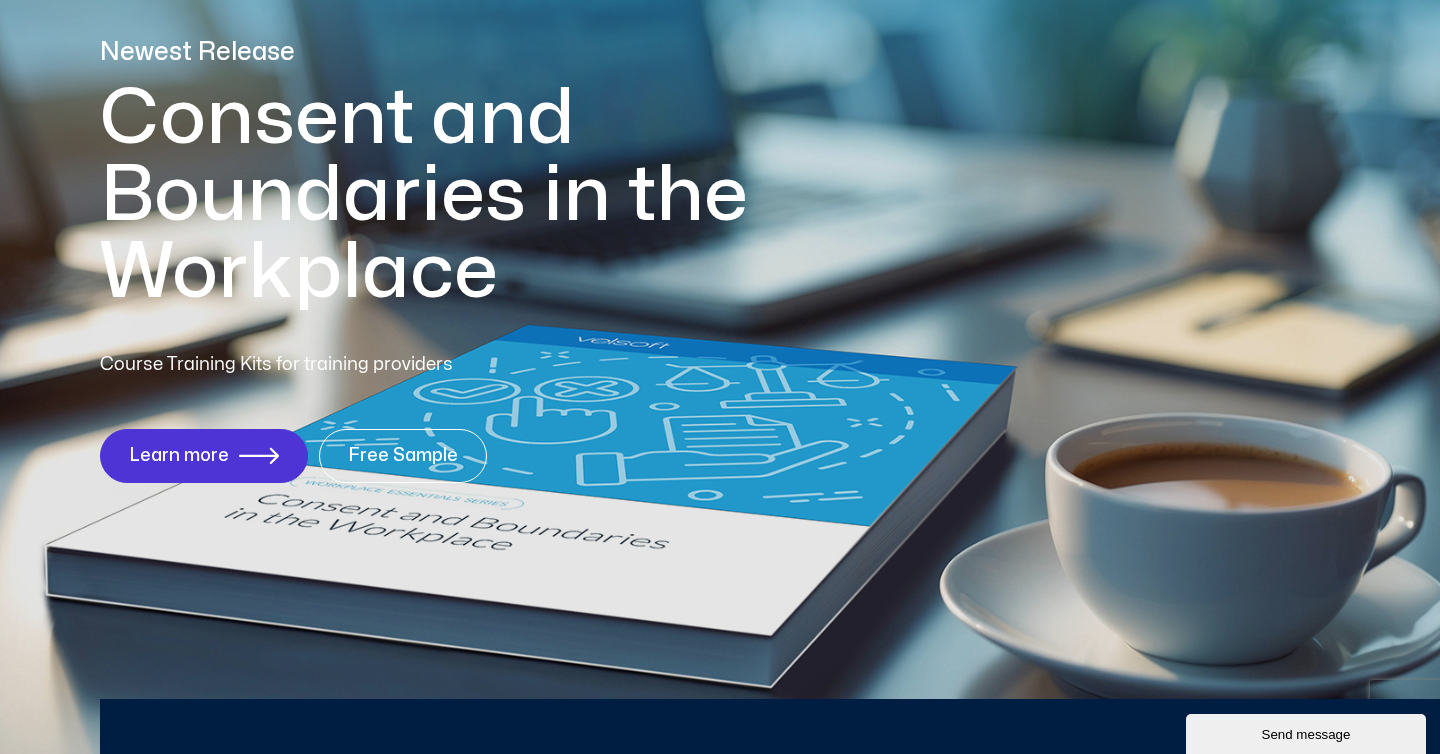 scroll, scrollTop: 439, scrollLeft: 0, axis: vertical 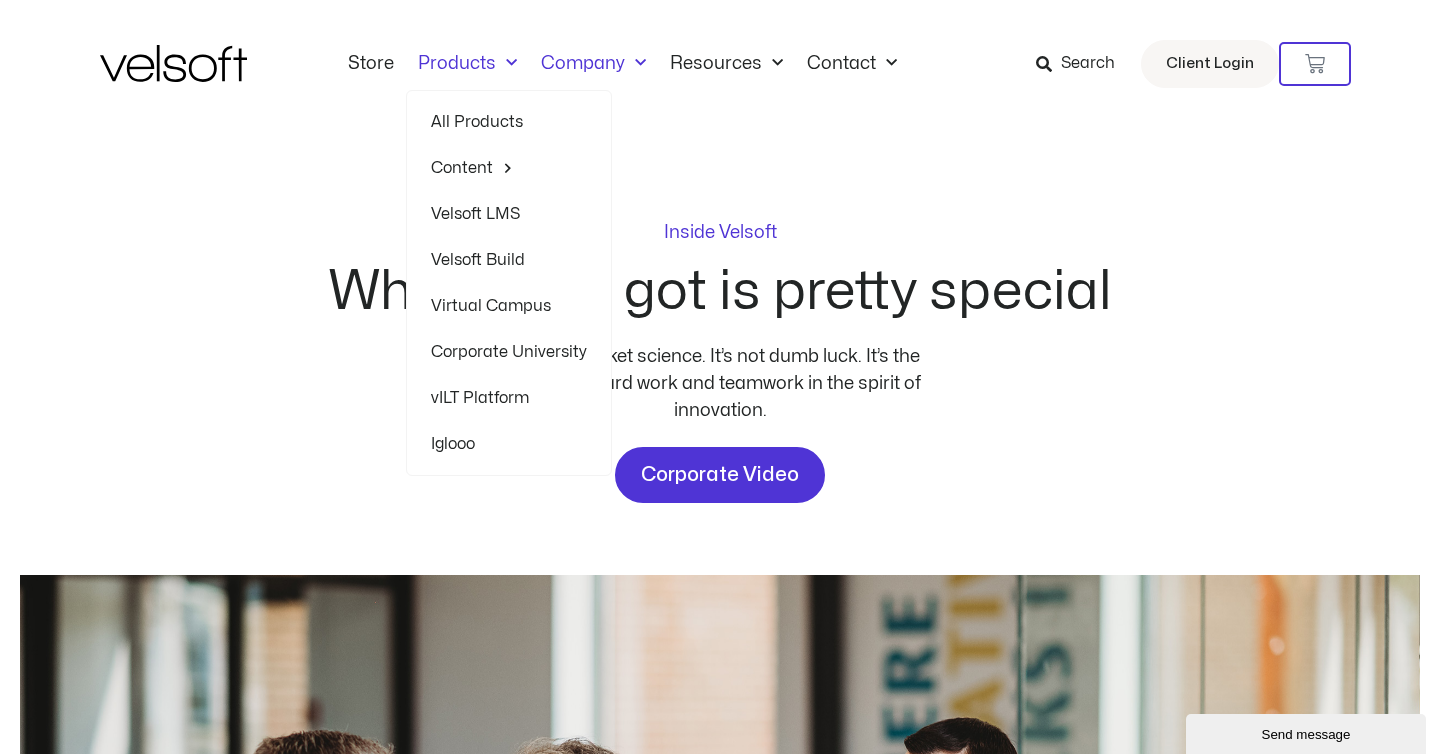 click on "All Products" 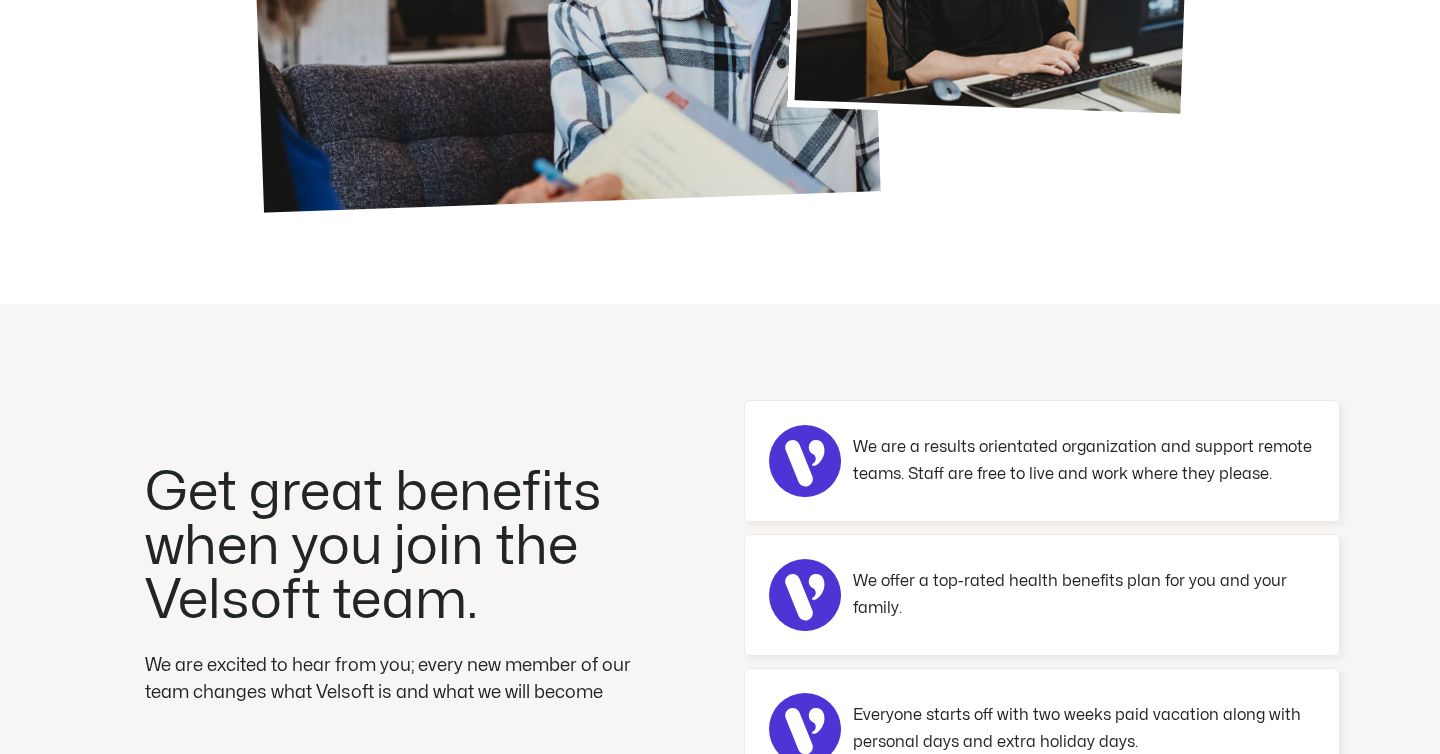 scroll, scrollTop: 0, scrollLeft: 0, axis: both 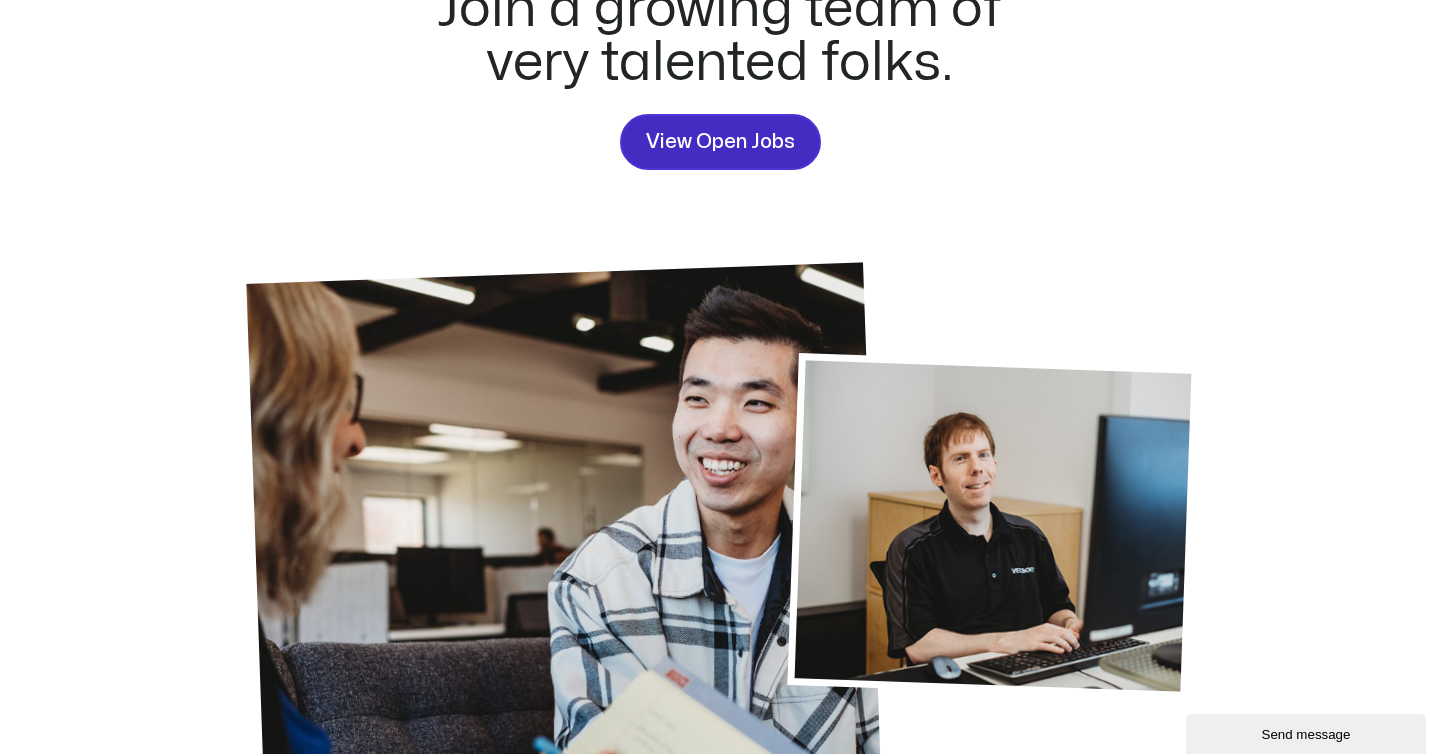 click on "View Open Jobs" at bounding box center [720, 142] 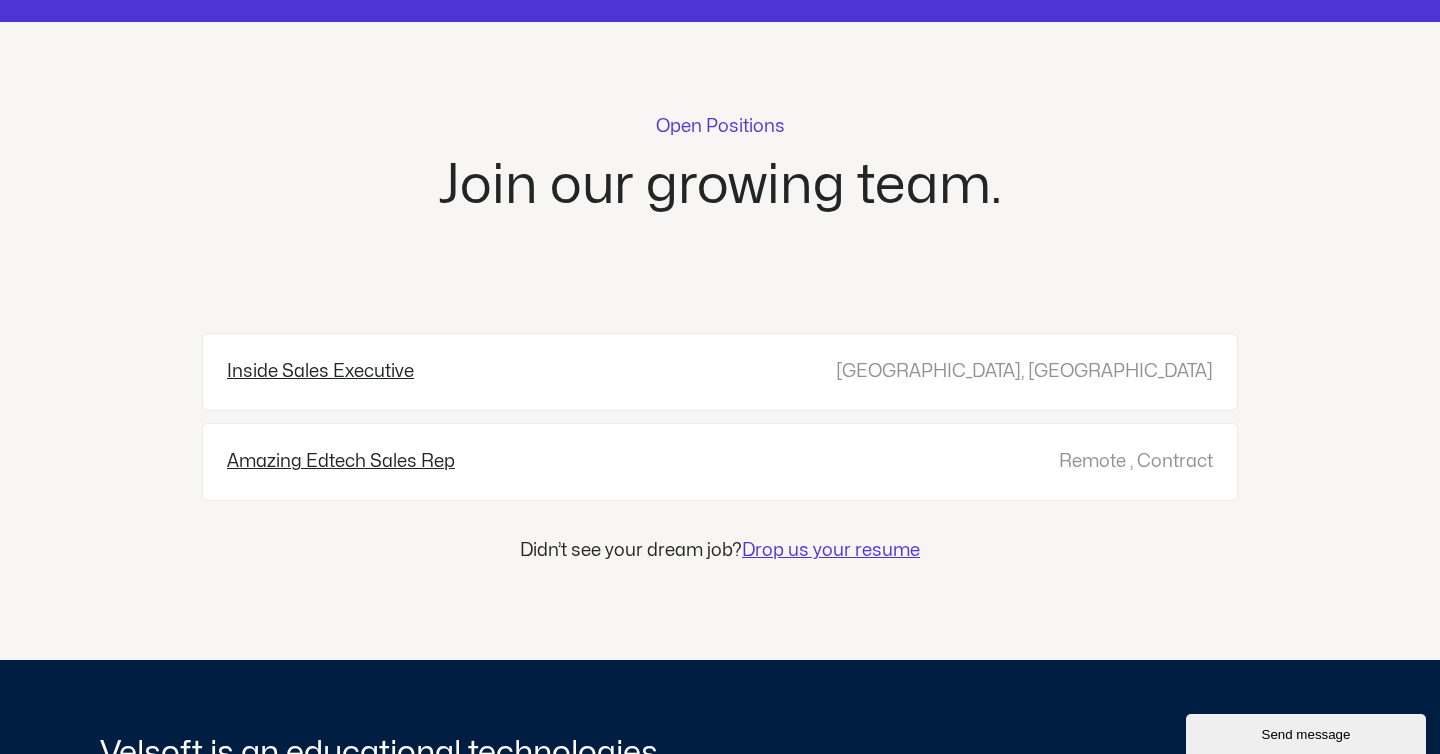 scroll, scrollTop: 2801, scrollLeft: 0, axis: vertical 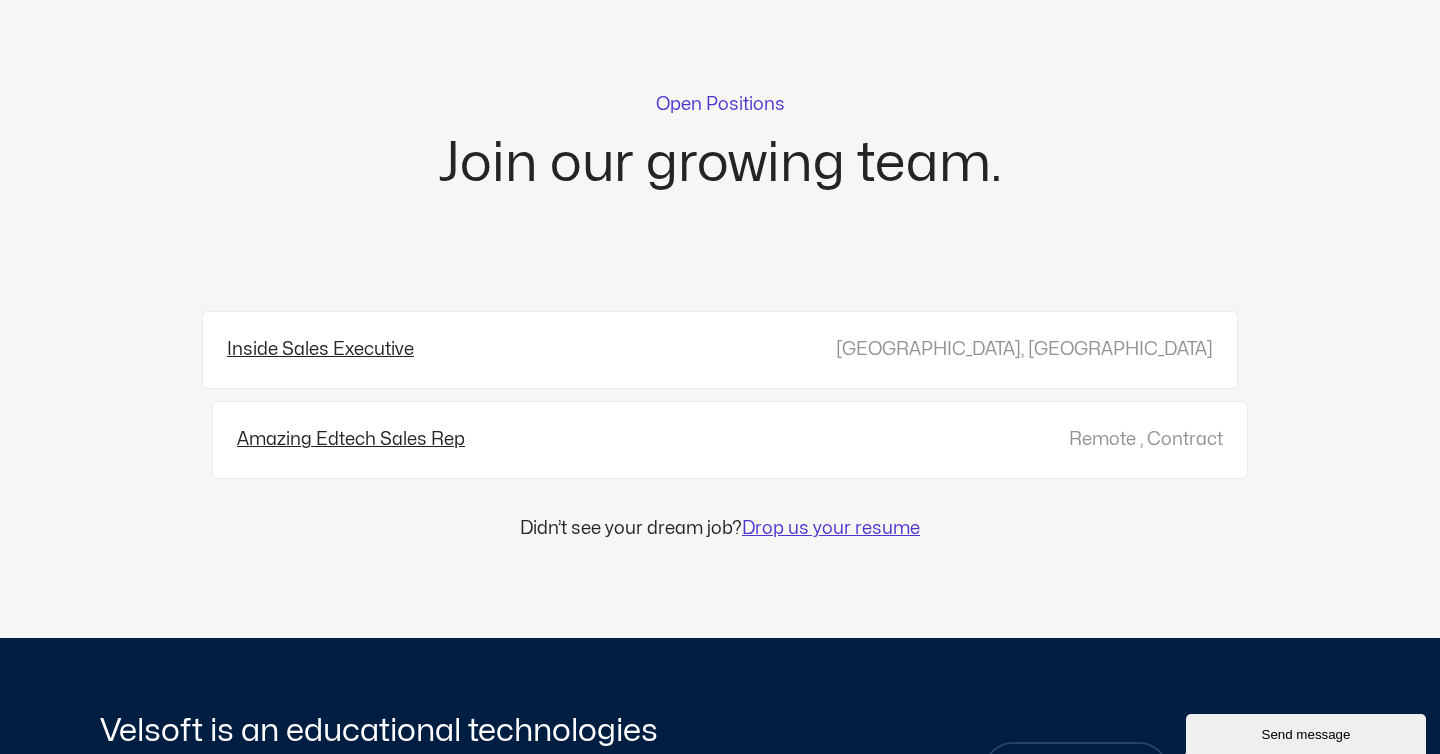 click on "Amazing Edtech Sales Rep" at bounding box center [351, 440] 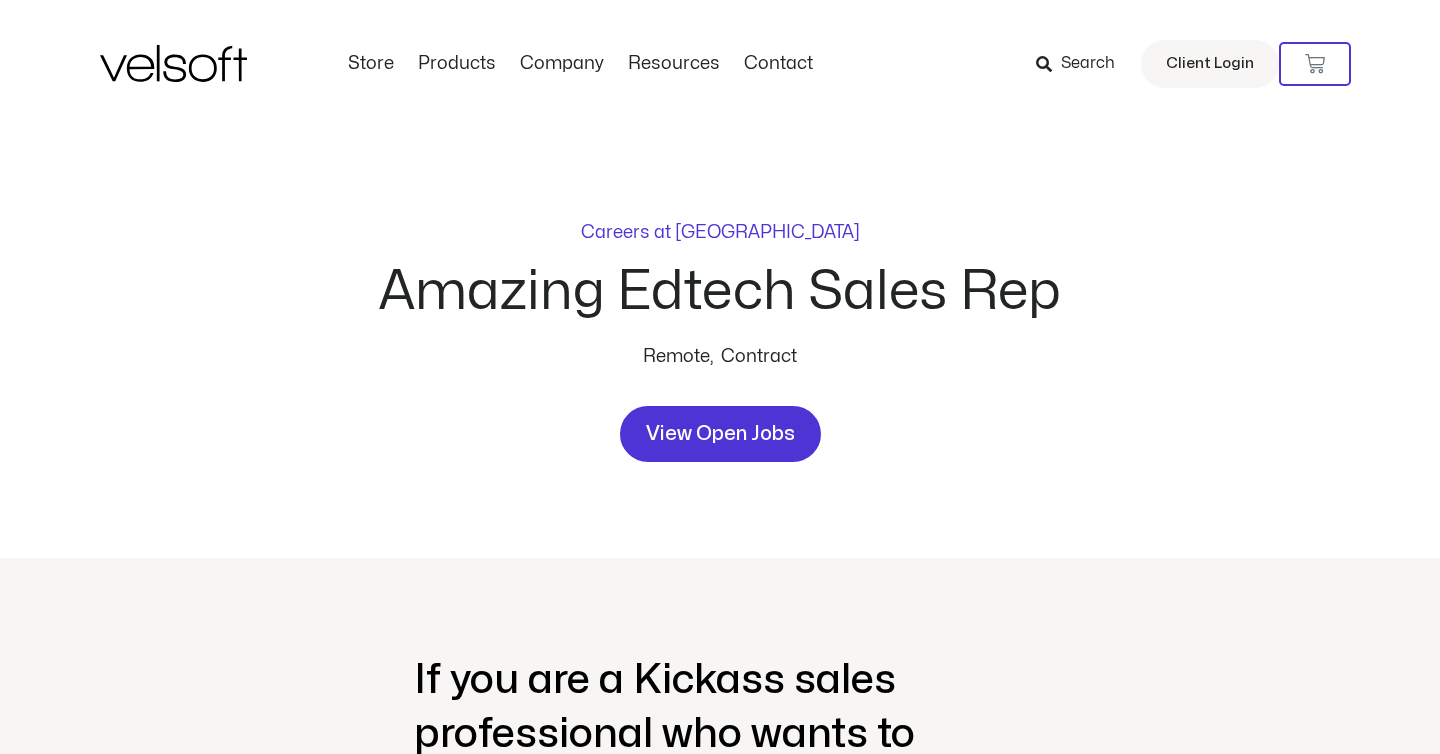 scroll, scrollTop: 0, scrollLeft: 0, axis: both 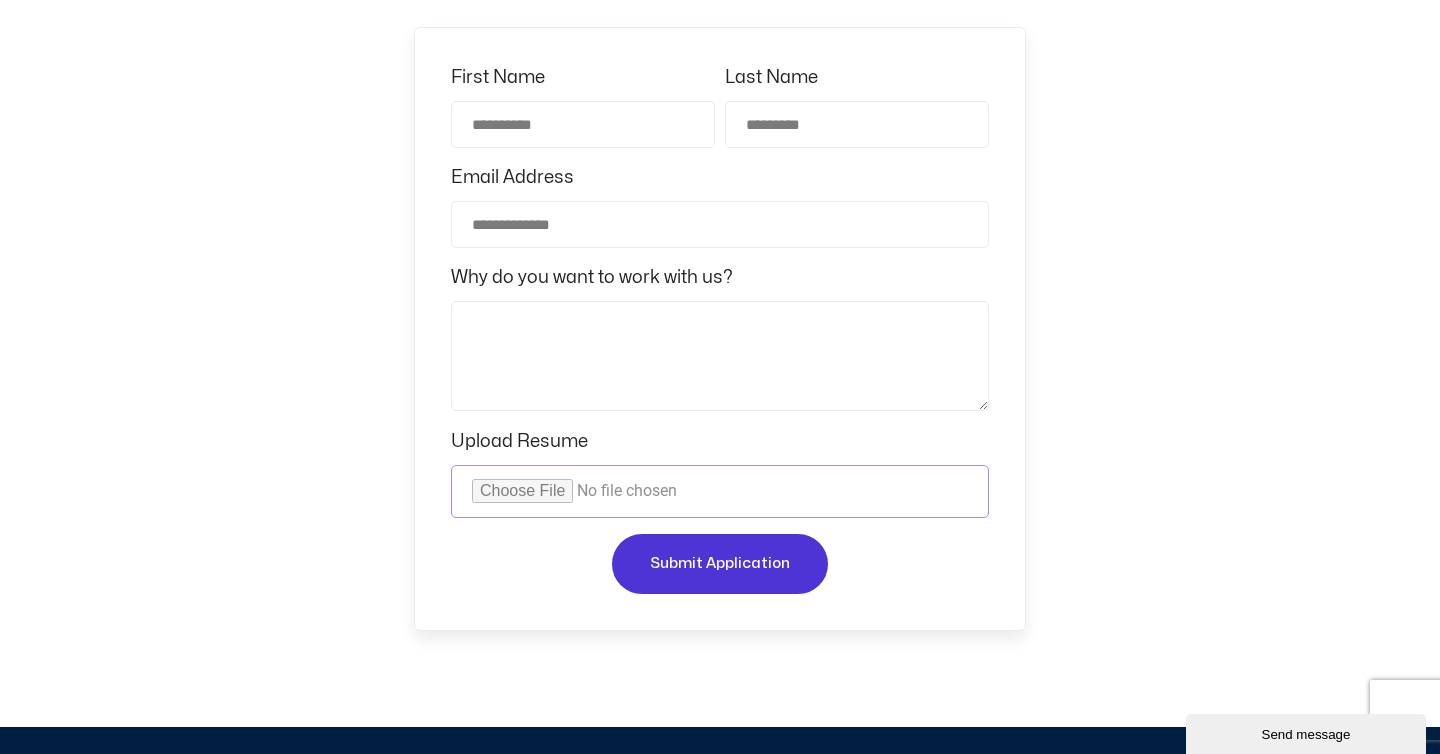 click on "Upload Resume" at bounding box center (720, 491) 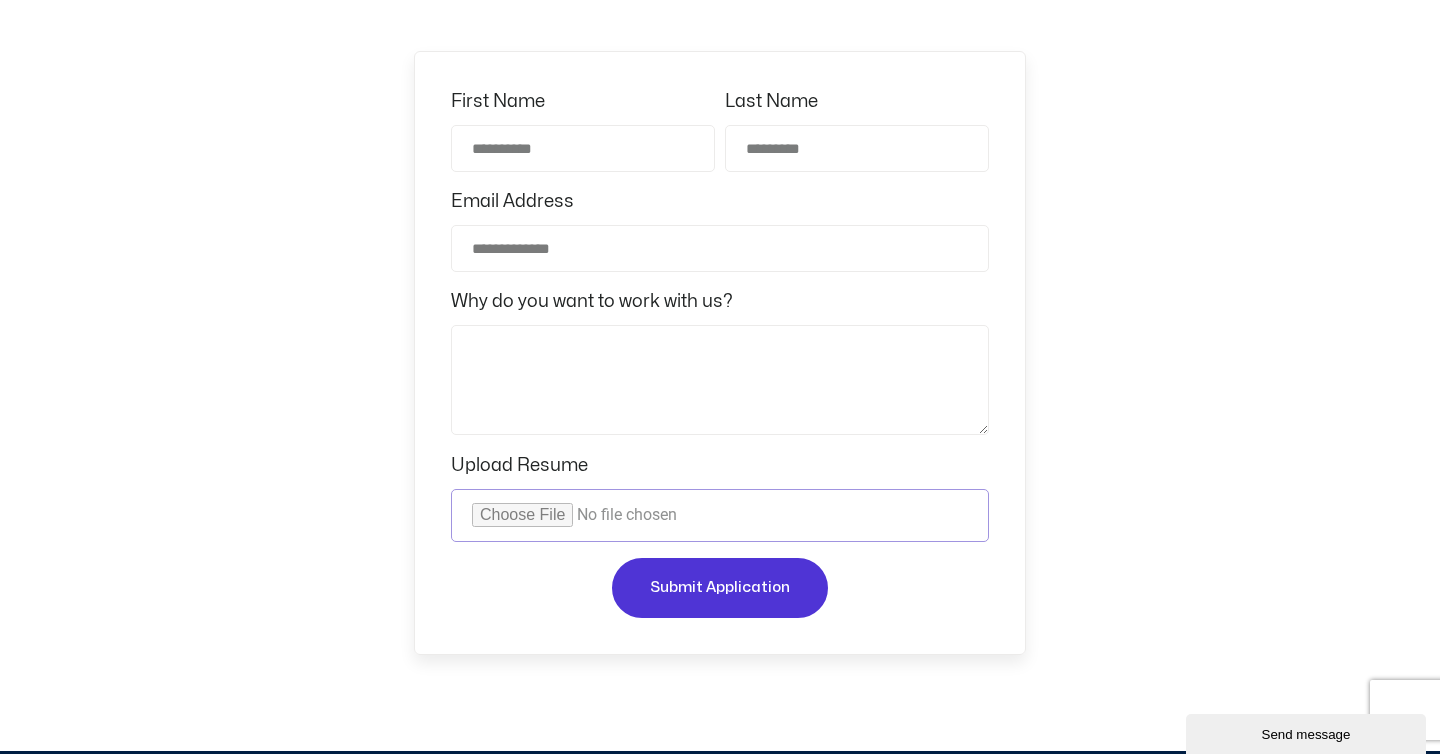 scroll, scrollTop: 3148, scrollLeft: 0, axis: vertical 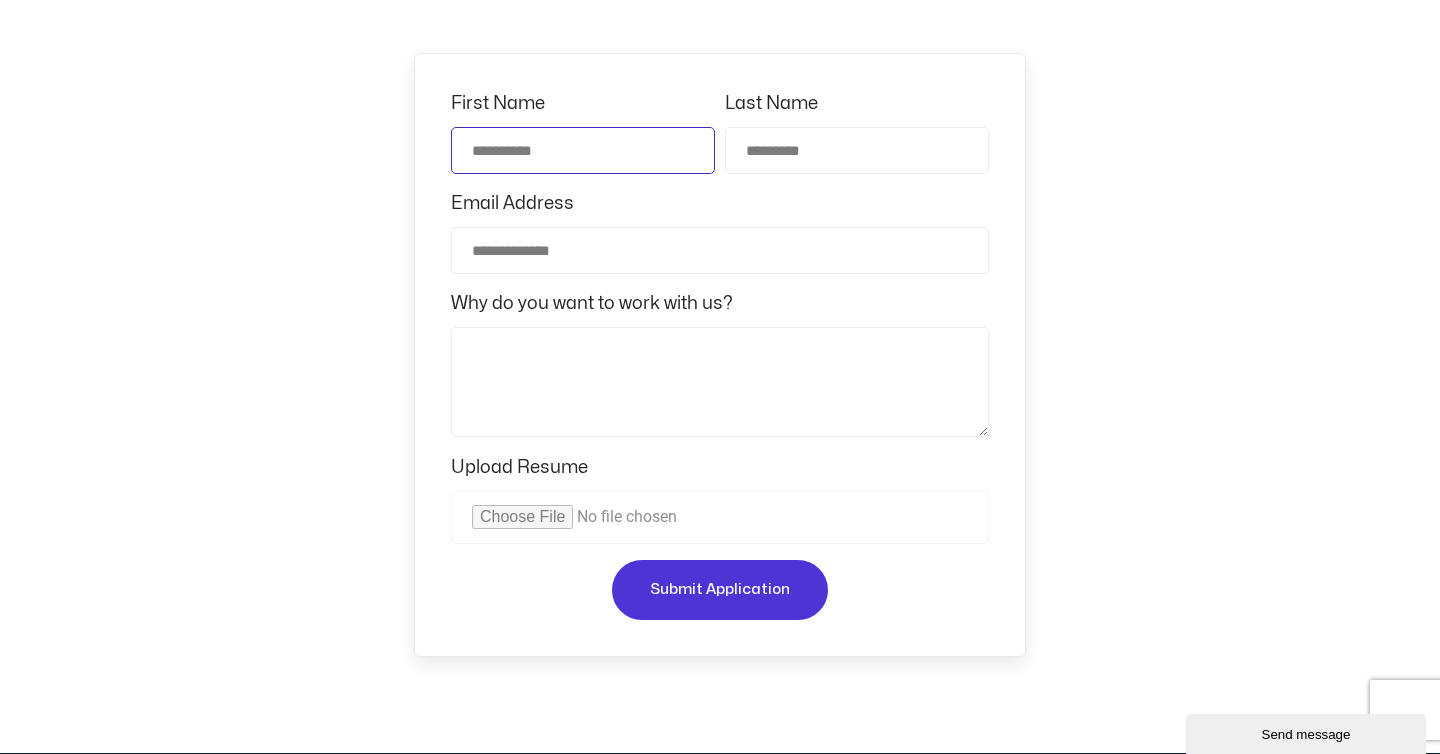 click on "First Name" at bounding box center (583, 150) 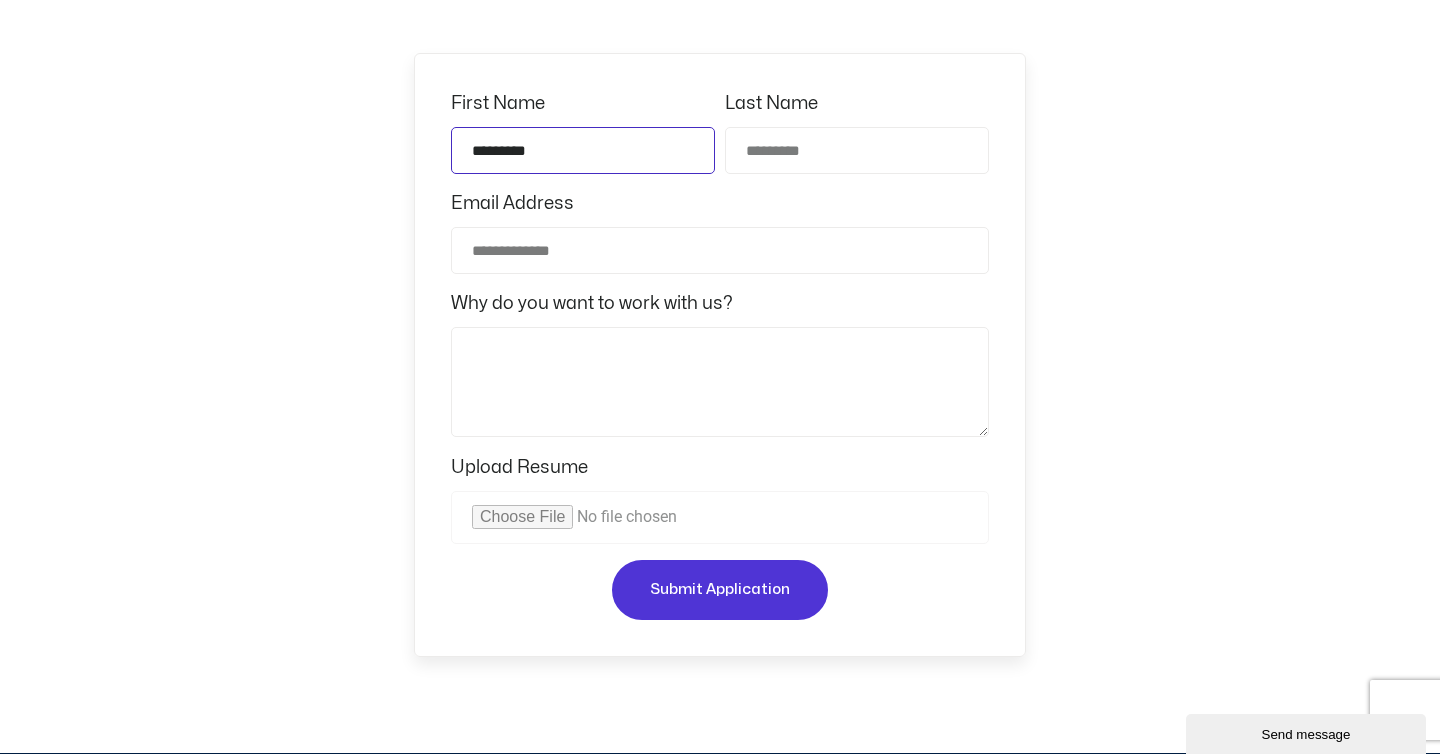 type on "*********" 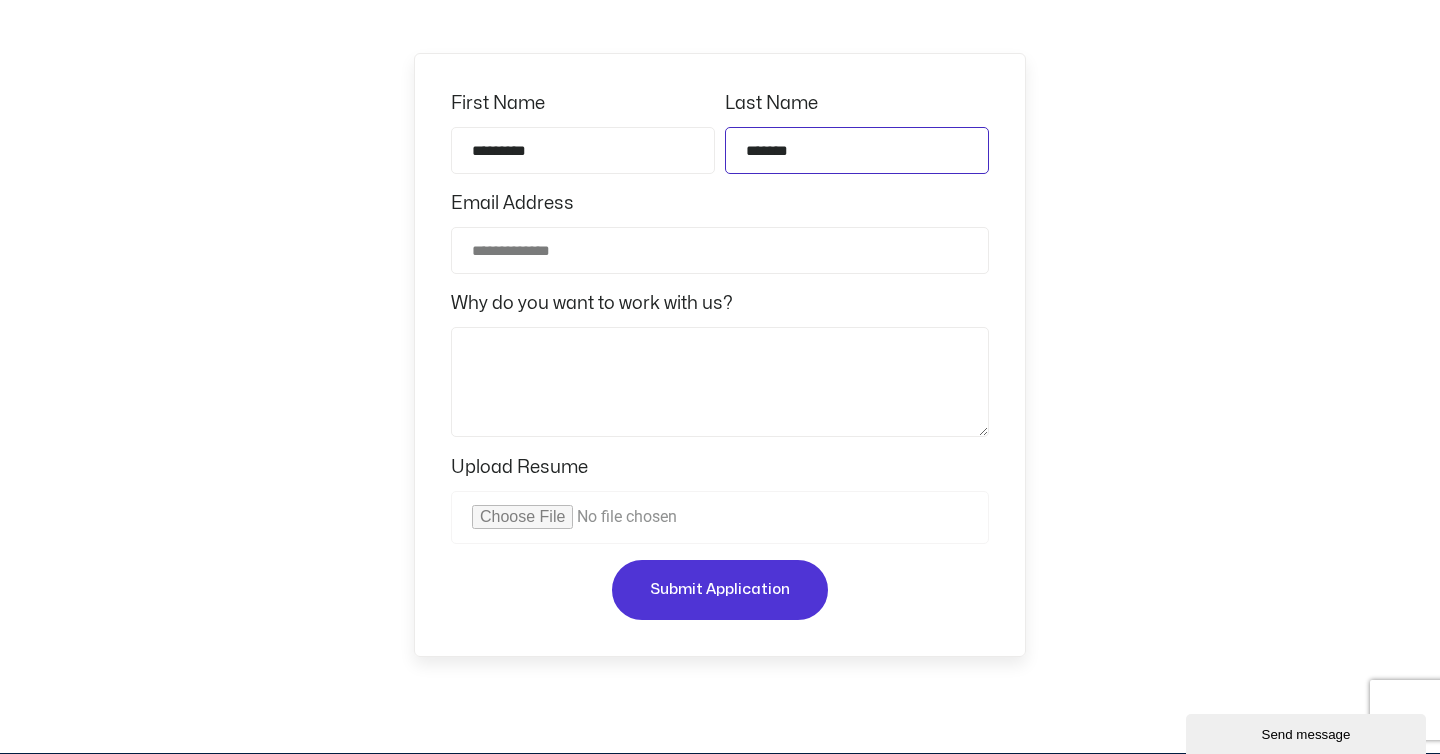 type on "*******" 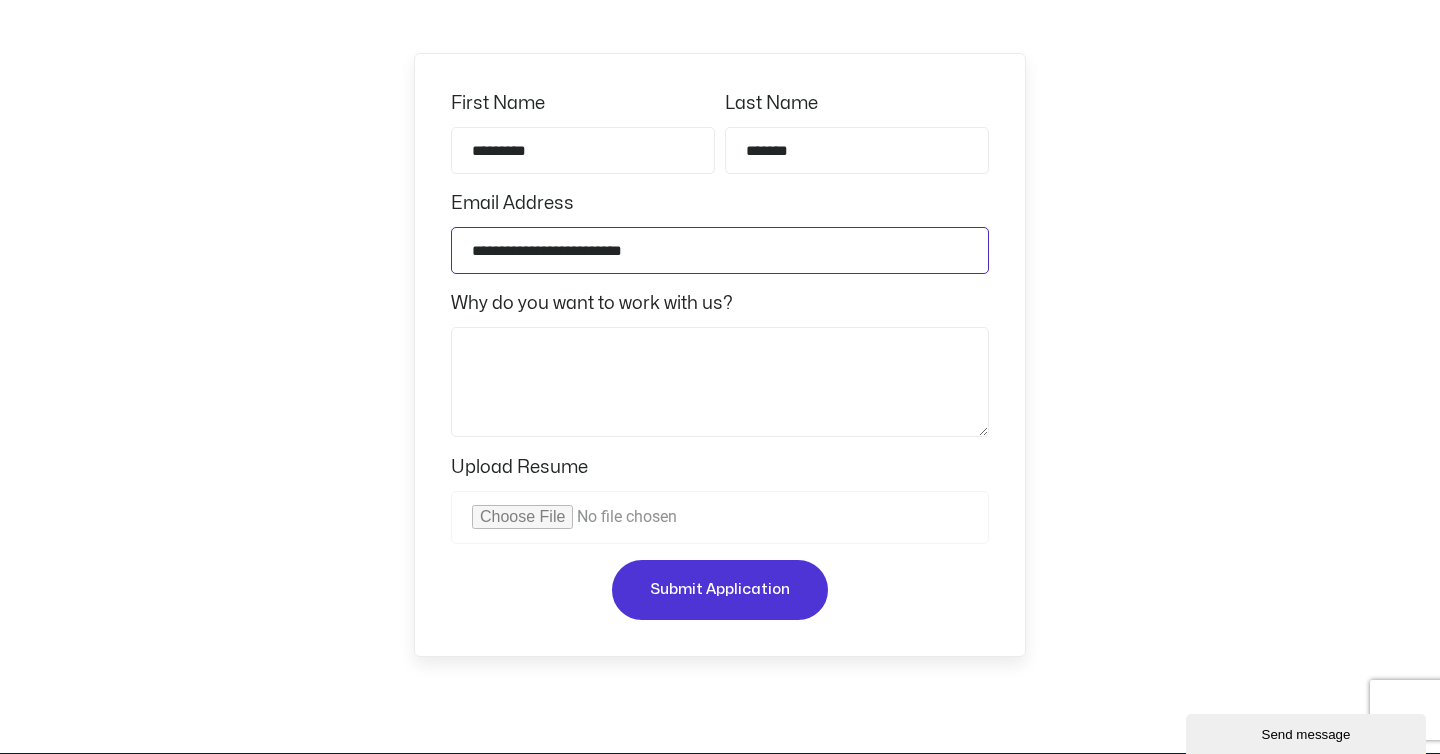 type on "**********" 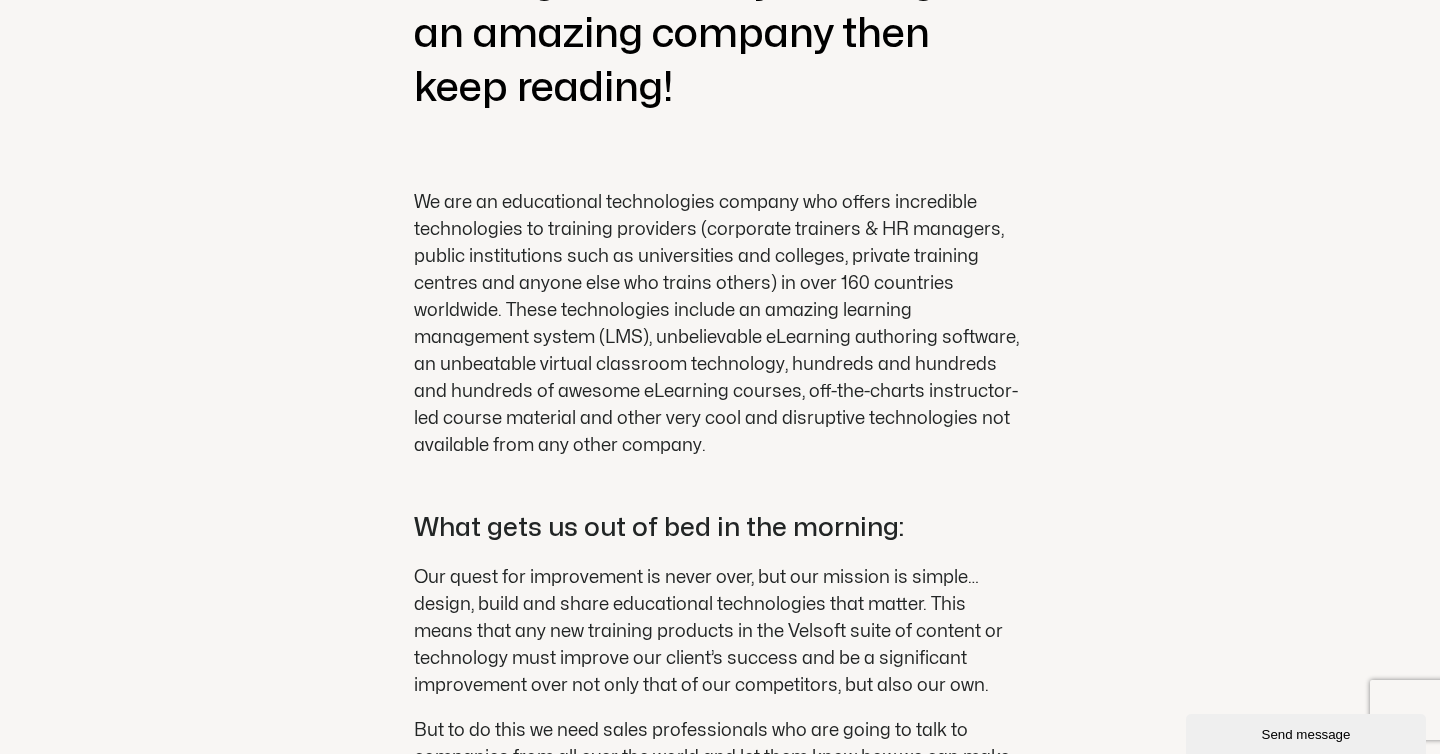 scroll, scrollTop: 0, scrollLeft: 0, axis: both 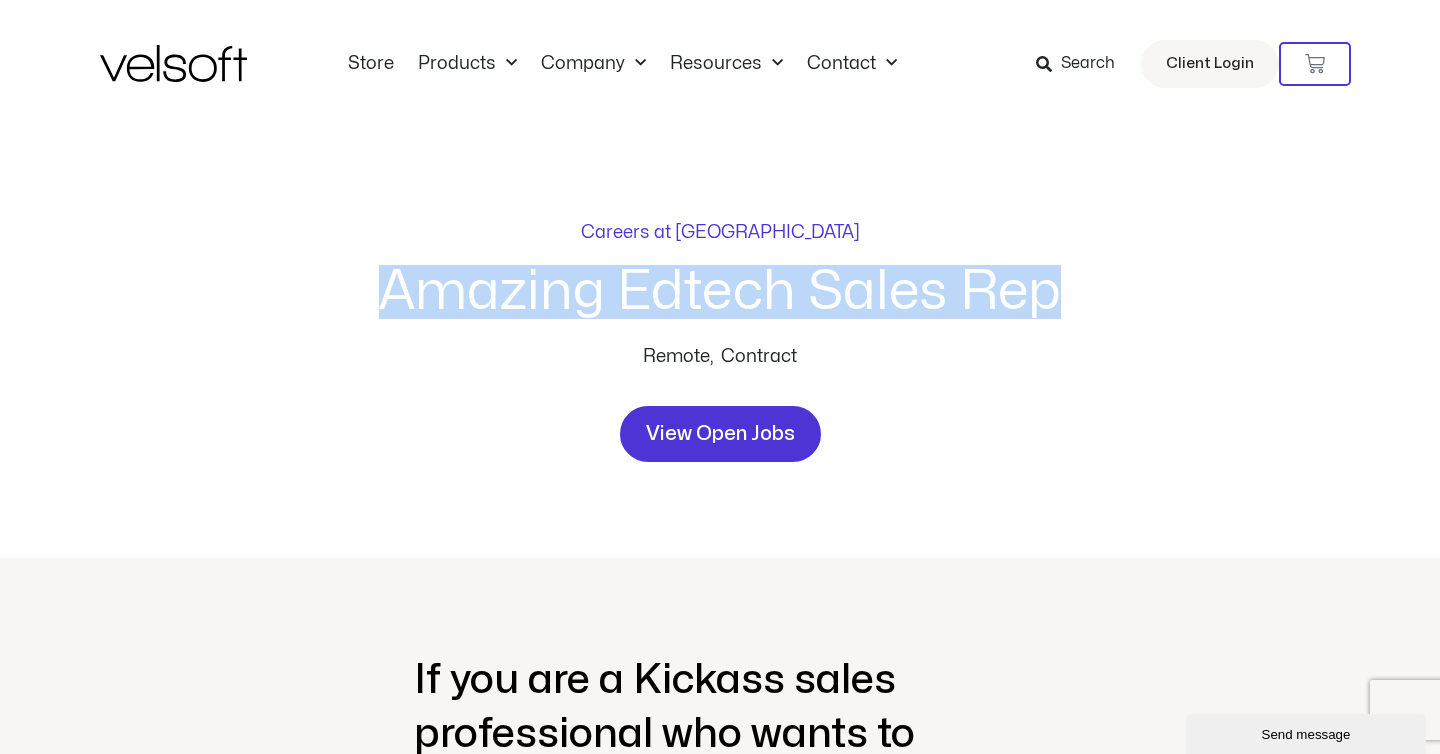 drag, startPoint x: 384, startPoint y: 293, endPoint x: 1077, endPoint y: 284, distance: 693.0584 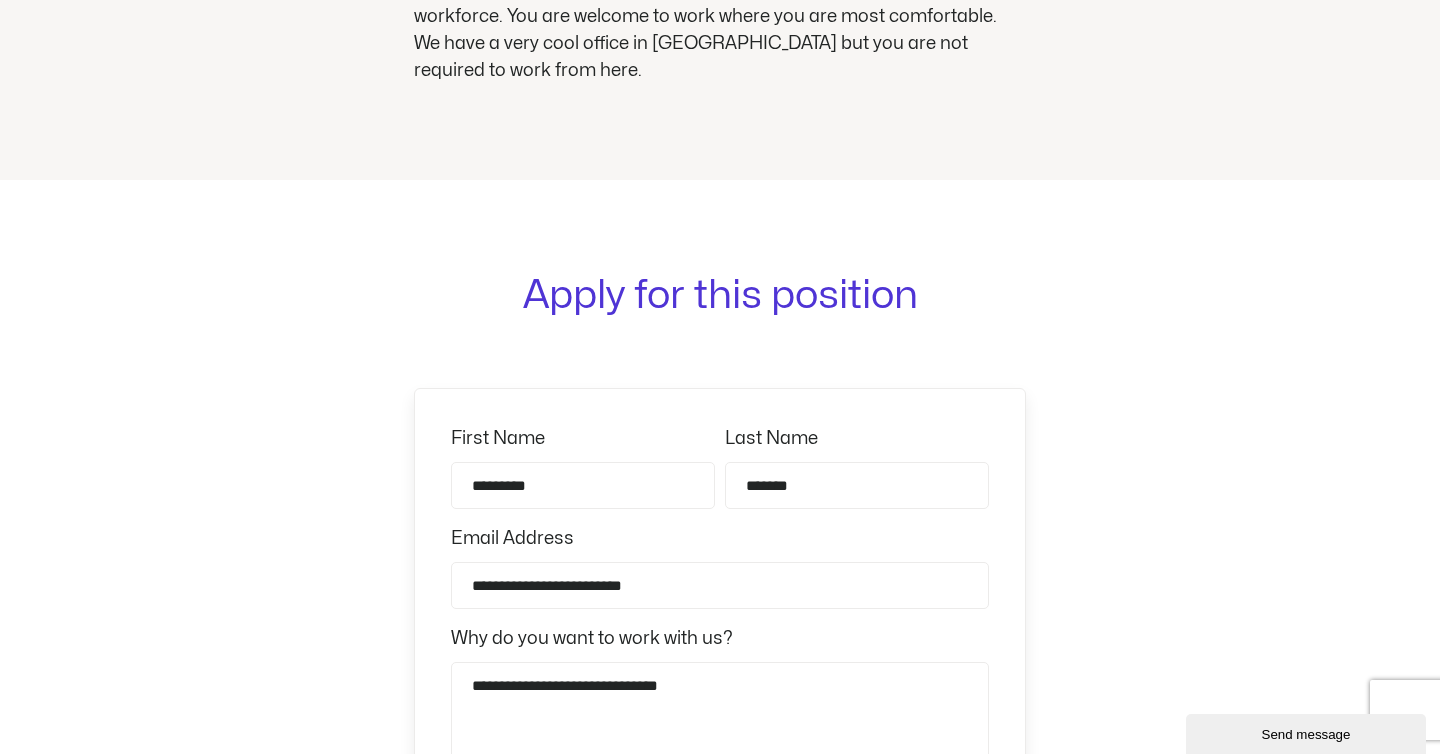 scroll, scrollTop: 2960, scrollLeft: 0, axis: vertical 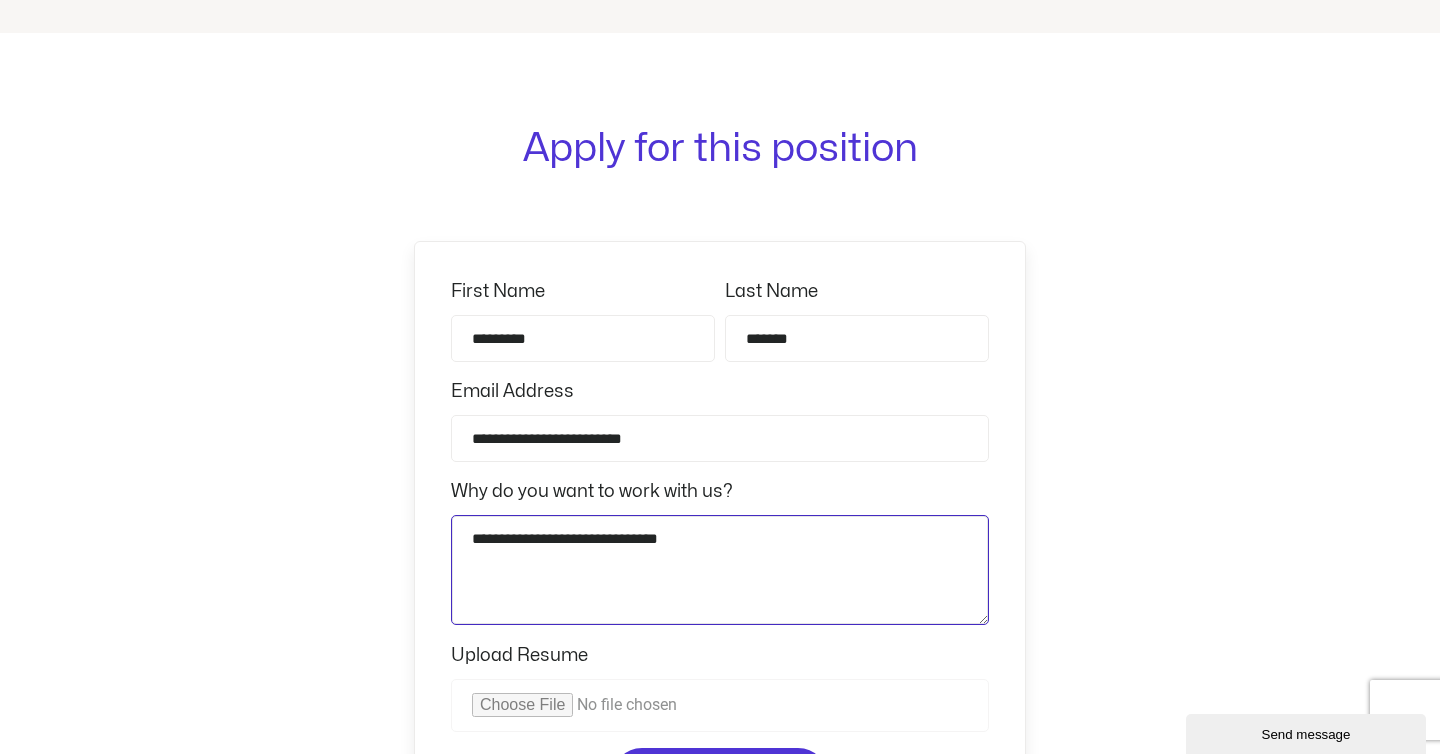 click on "**********" at bounding box center [720, 570] 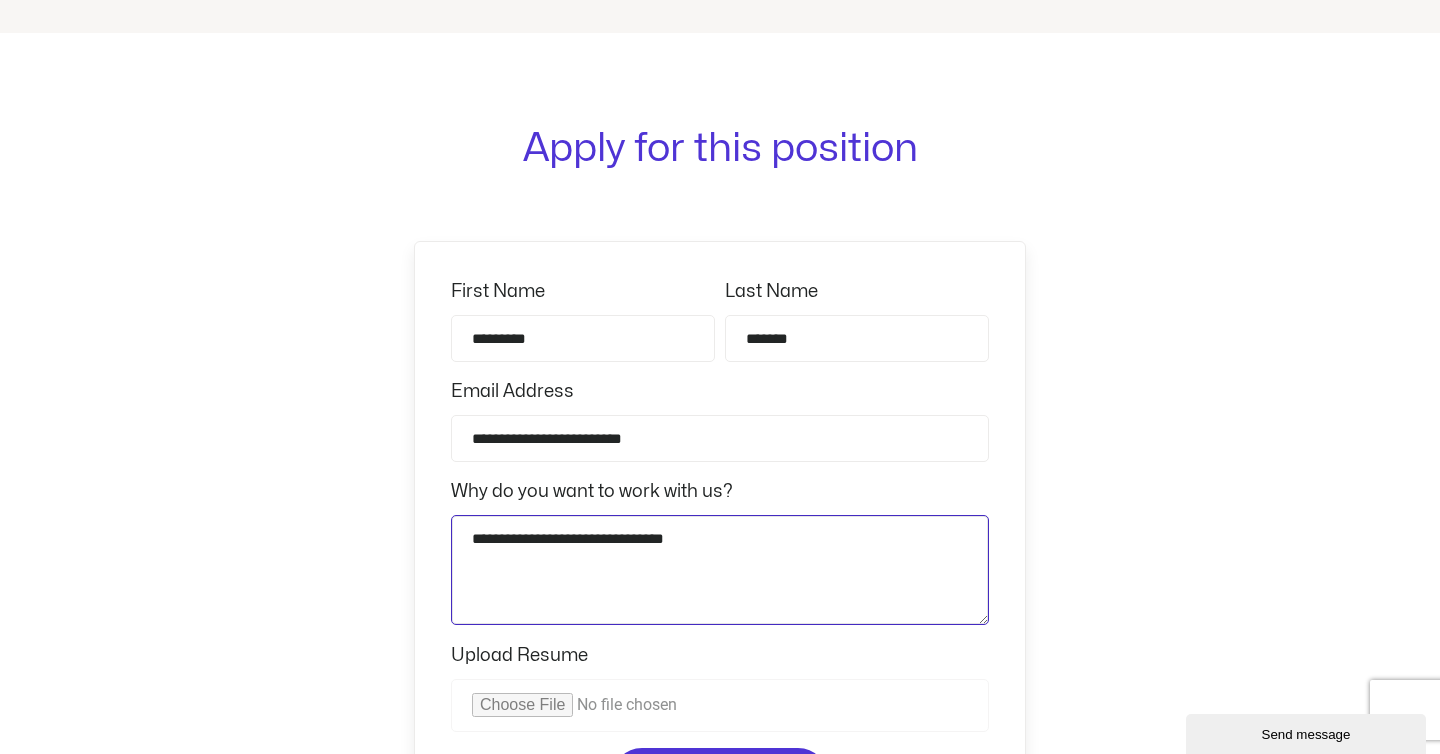 paste on "**********" 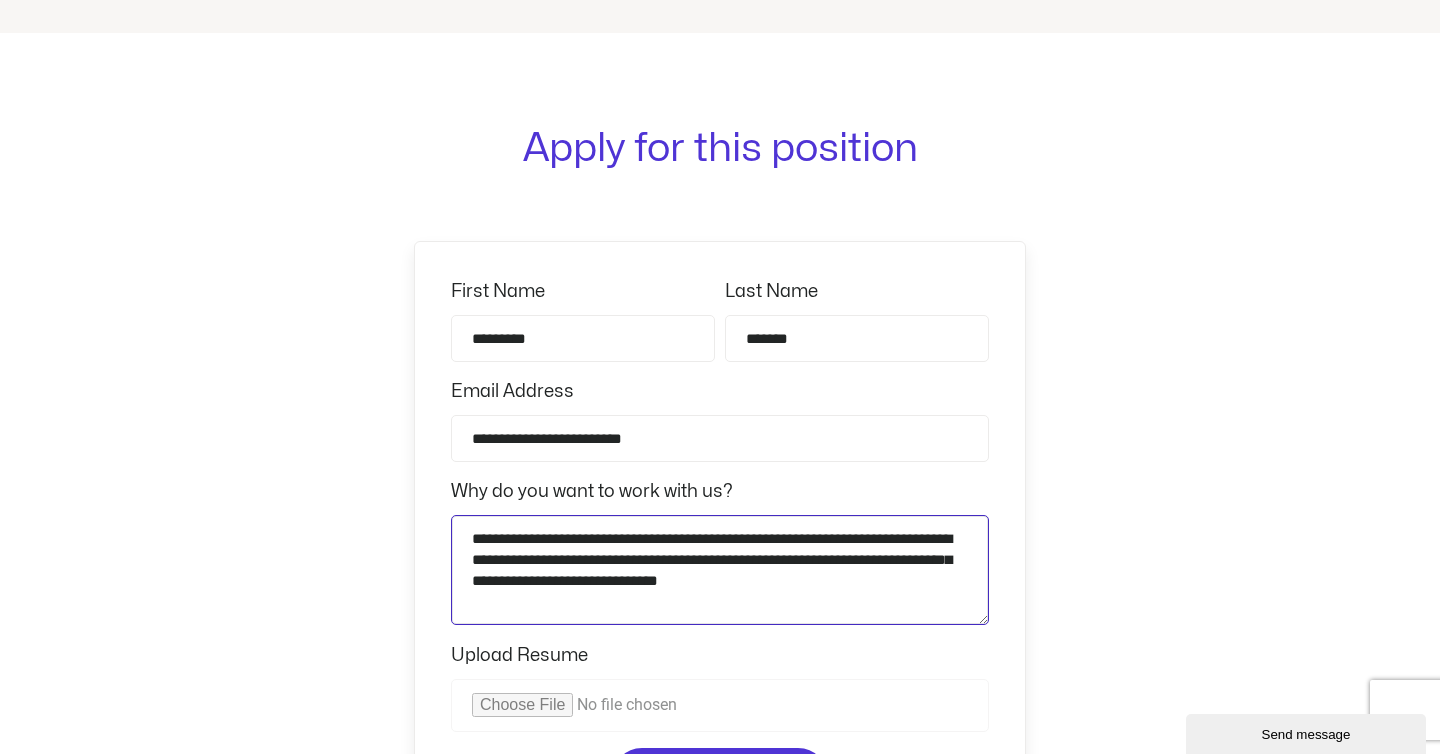 drag, startPoint x: 474, startPoint y: 563, endPoint x: 466, endPoint y: 525, distance: 38.832977 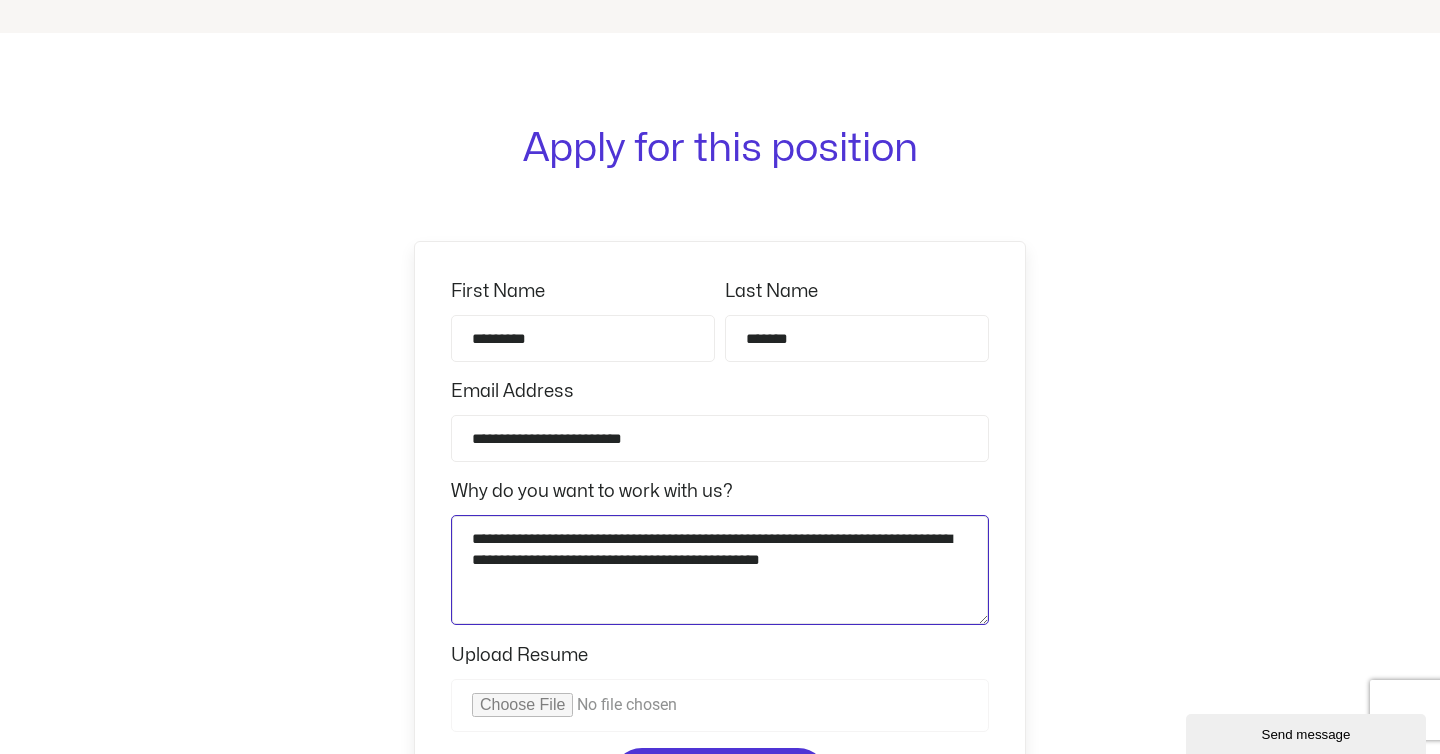 click on "**********" at bounding box center [720, 570] 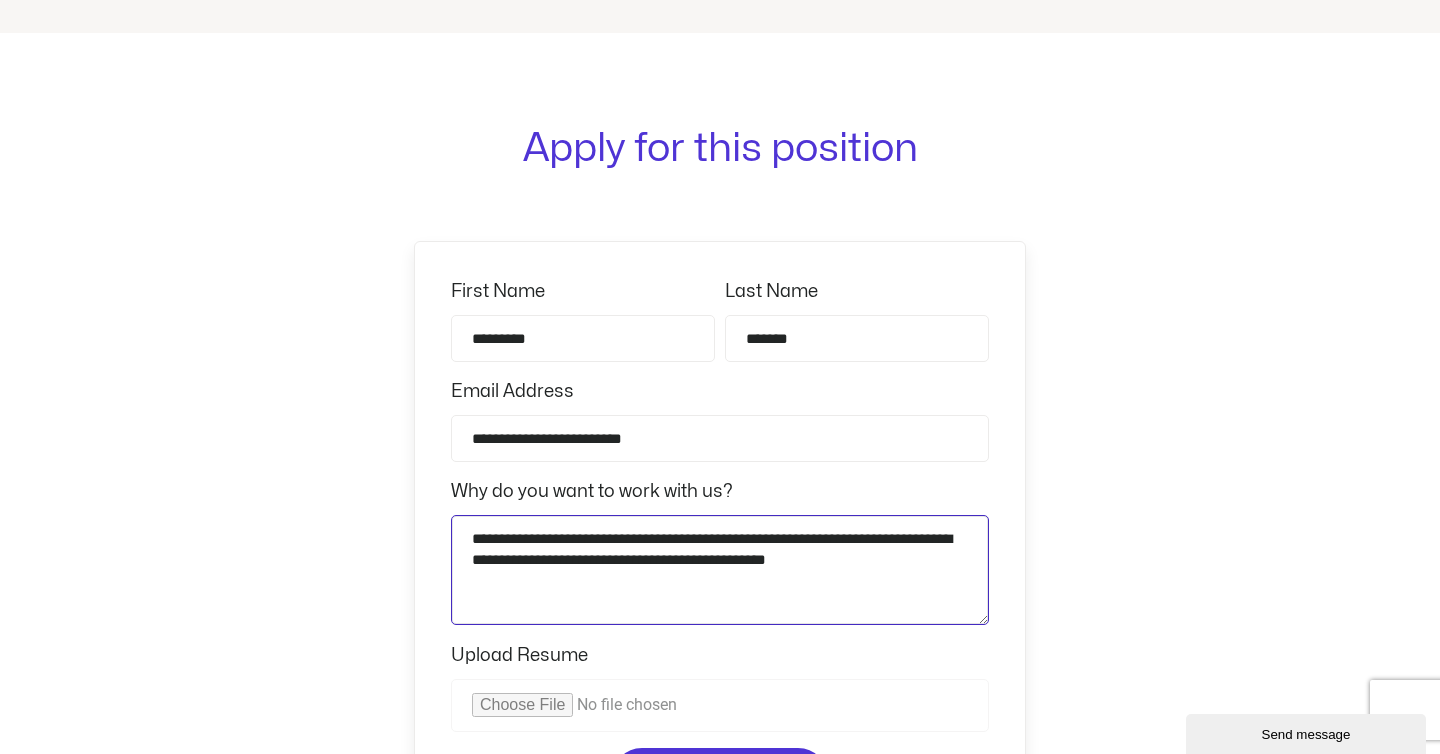 drag, startPoint x: 622, startPoint y: 544, endPoint x: 657, endPoint y: 544, distance: 35 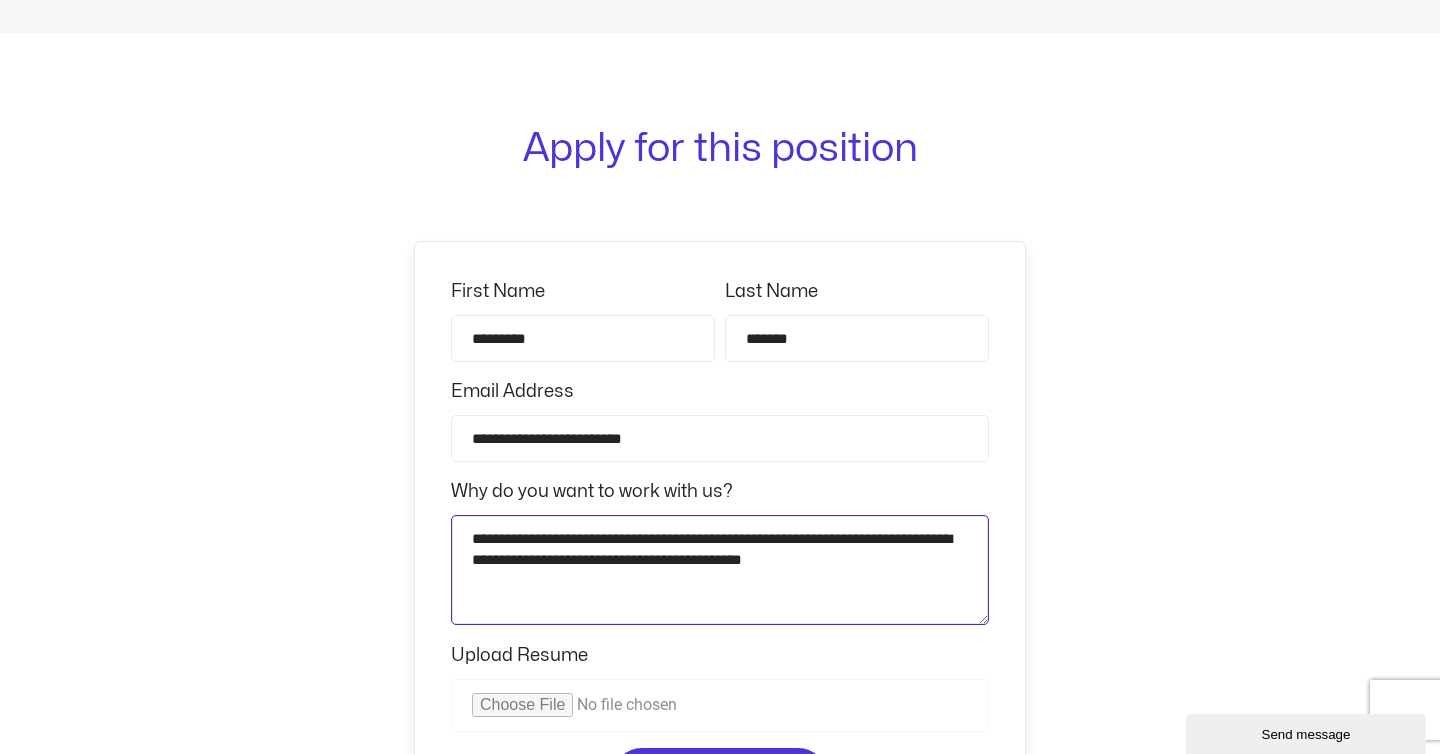 click on "**********" at bounding box center [720, 570] 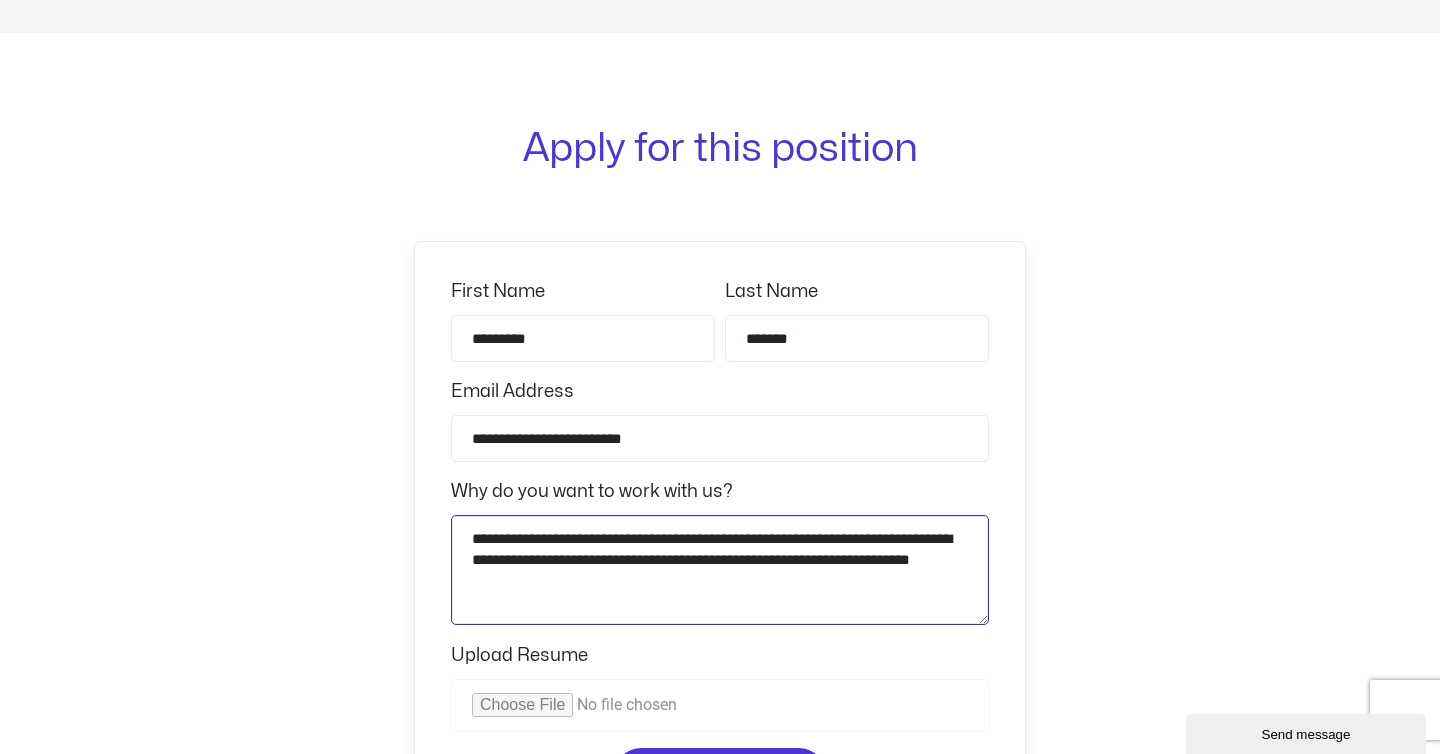 click on "**********" at bounding box center [720, 570] 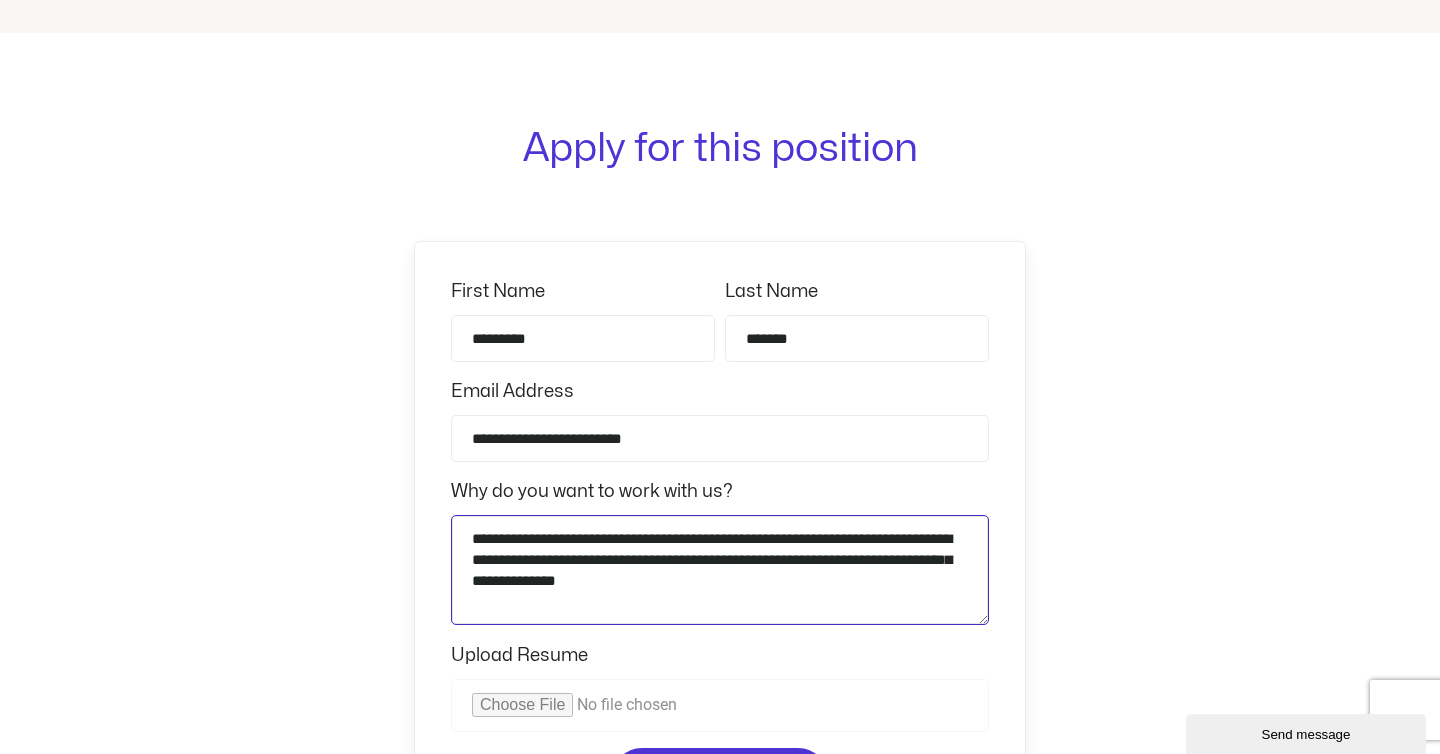 drag, startPoint x: 554, startPoint y: 584, endPoint x: 682, endPoint y: 583, distance: 128.0039 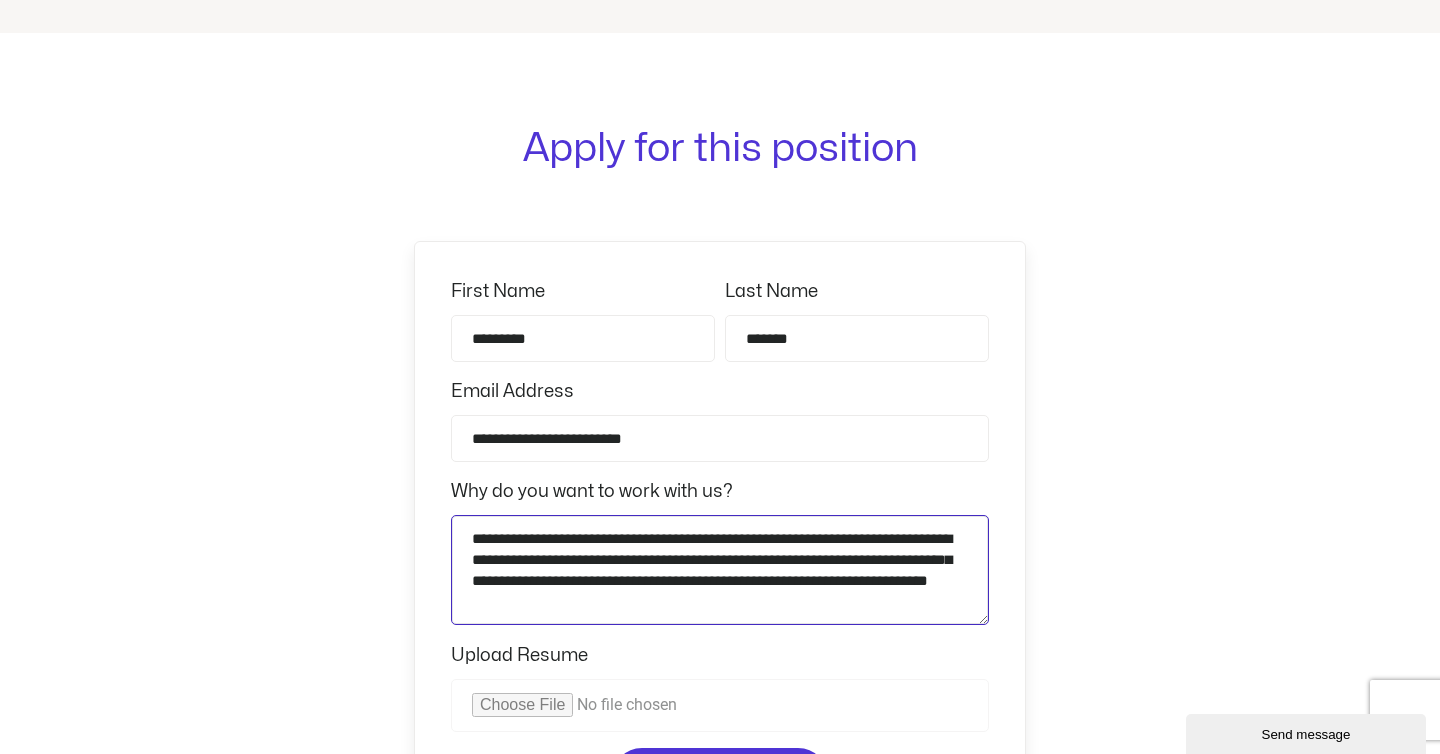 click on "**********" at bounding box center [720, 570] 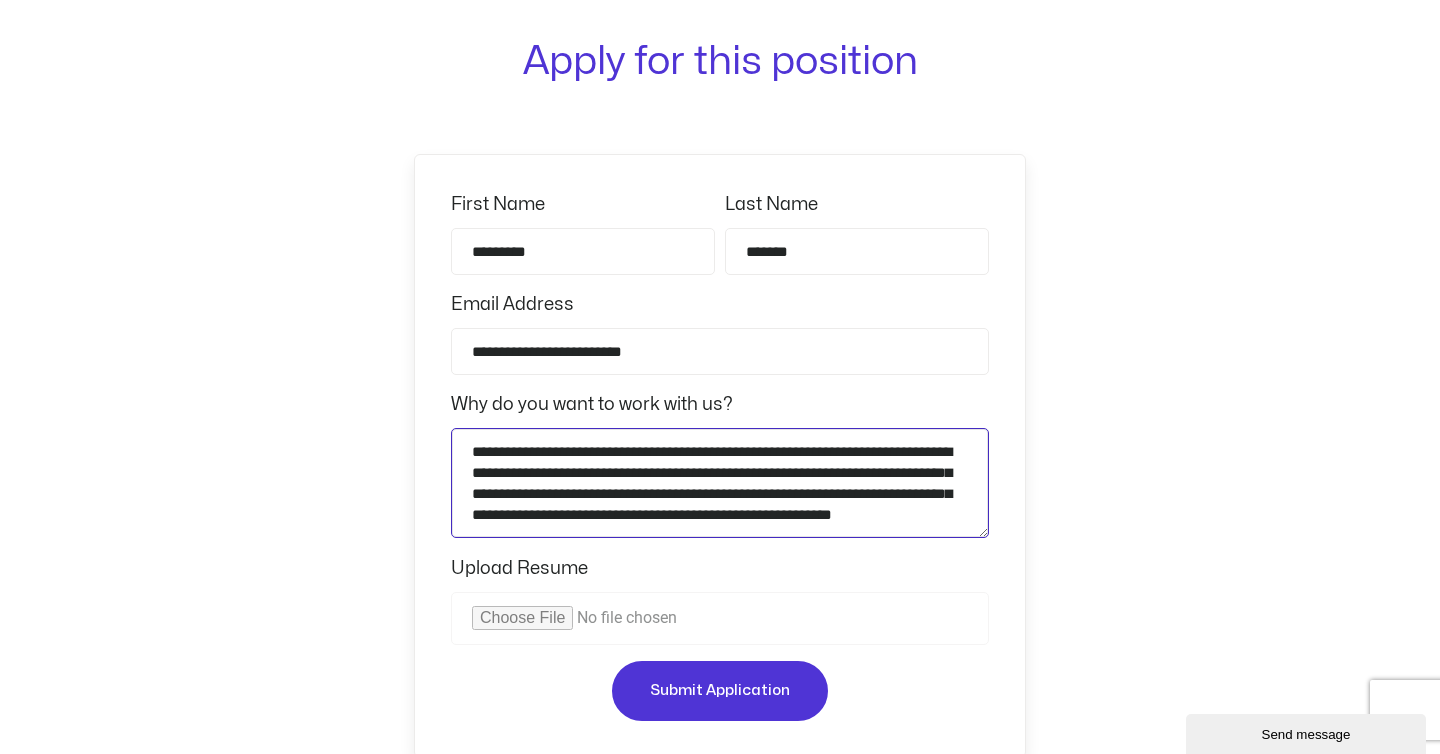 scroll, scrollTop: 3055, scrollLeft: 0, axis: vertical 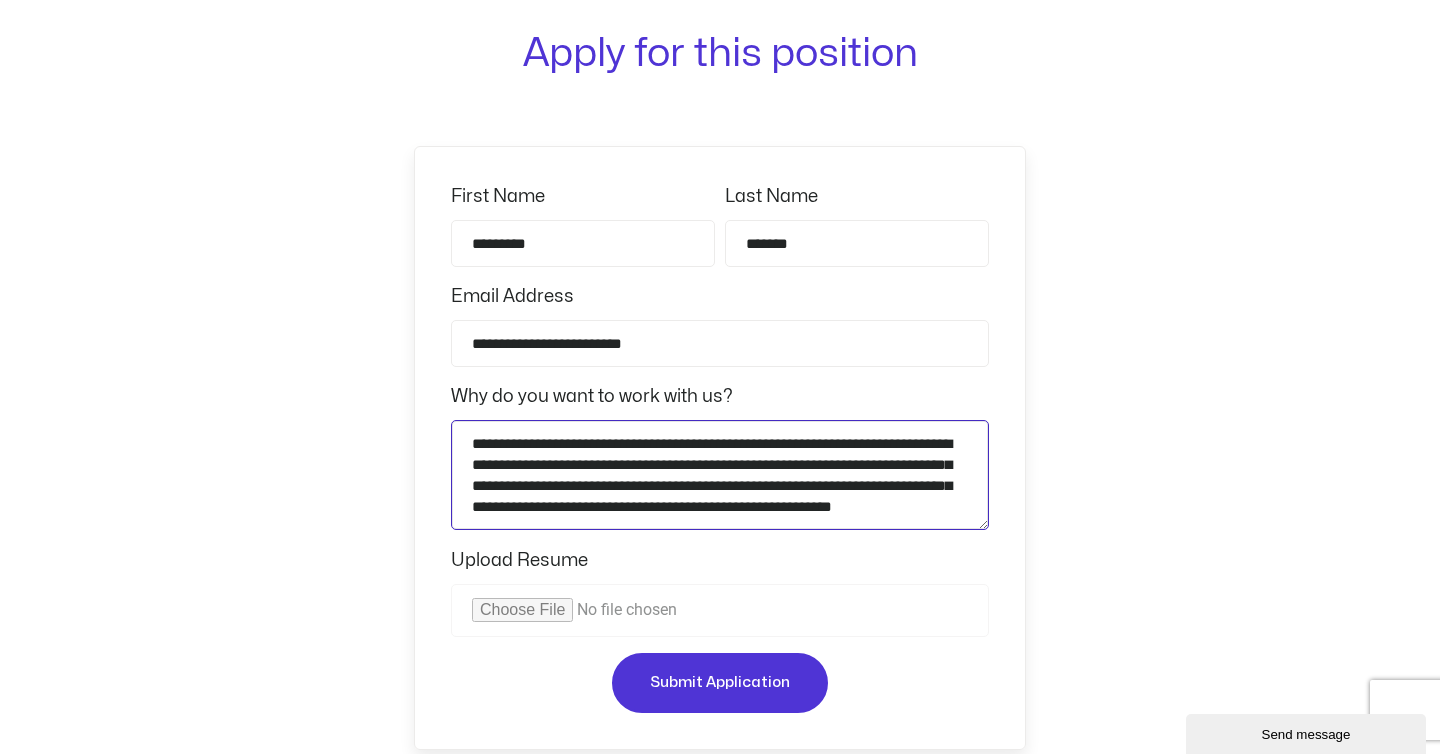 drag, startPoint x: 669, startPoint y: 487, endPoint x: 691, endPoint y: 506, distance: 29.068884 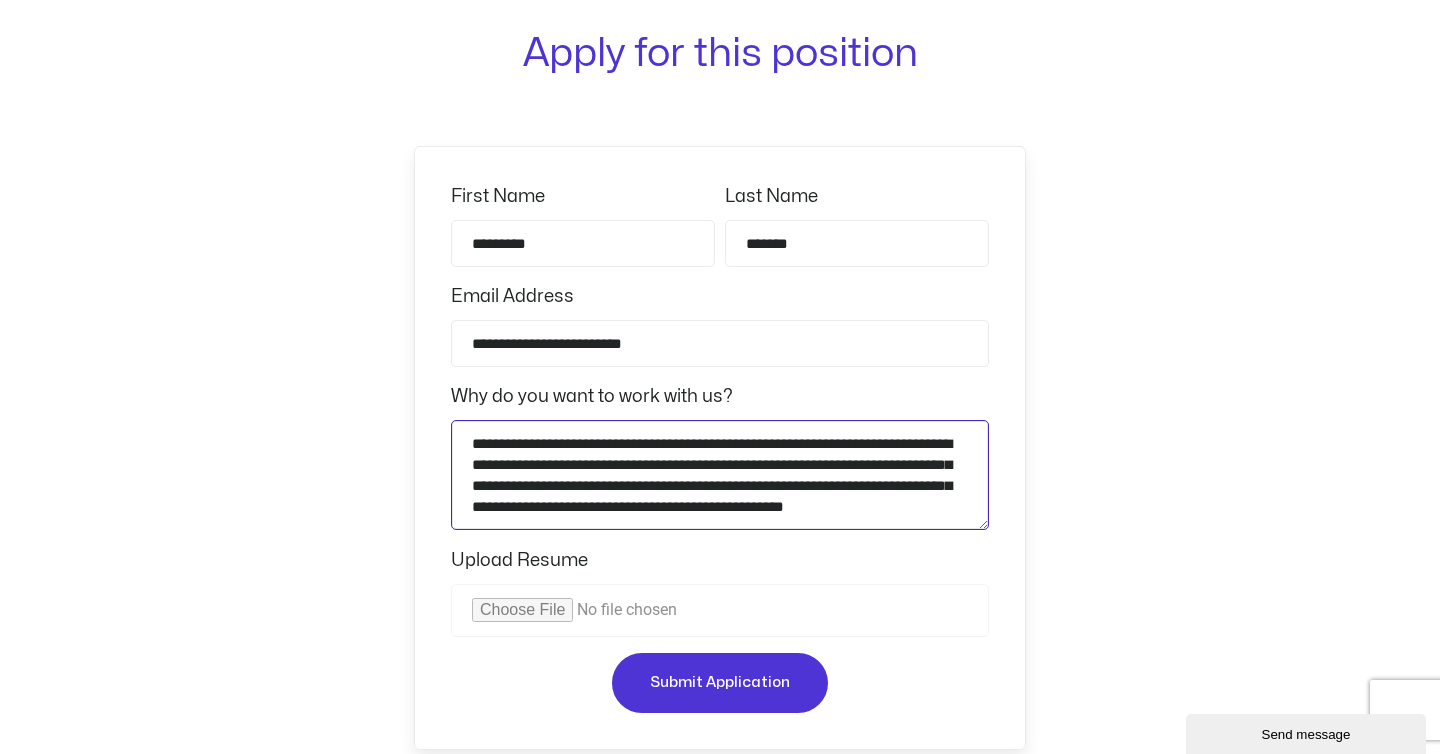 scroll, scrollTop: 7, scrollLeft: 0, axis: vertical 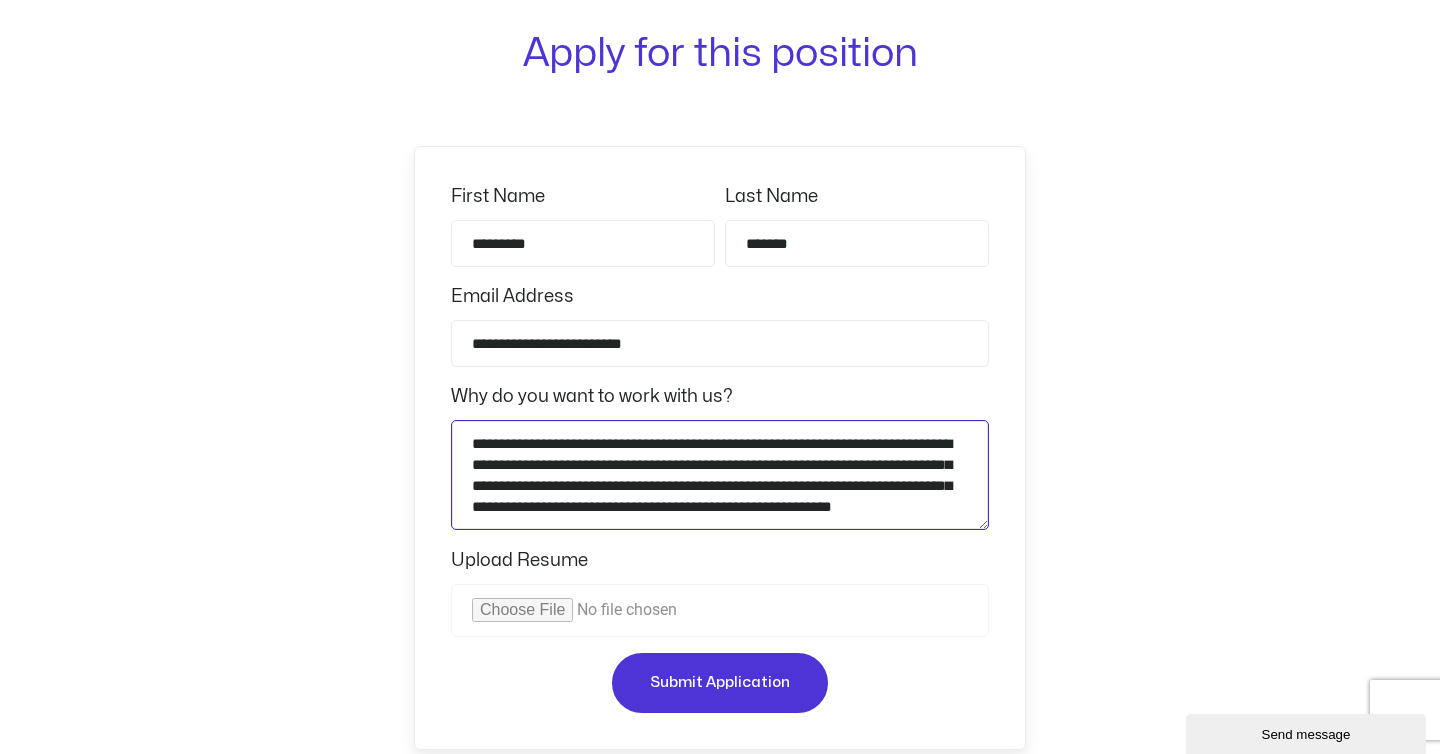 drag, startPoint x: 478, startPoint y: 520, endPoint x: 585, endPoint y: 517, distance: 107.042046 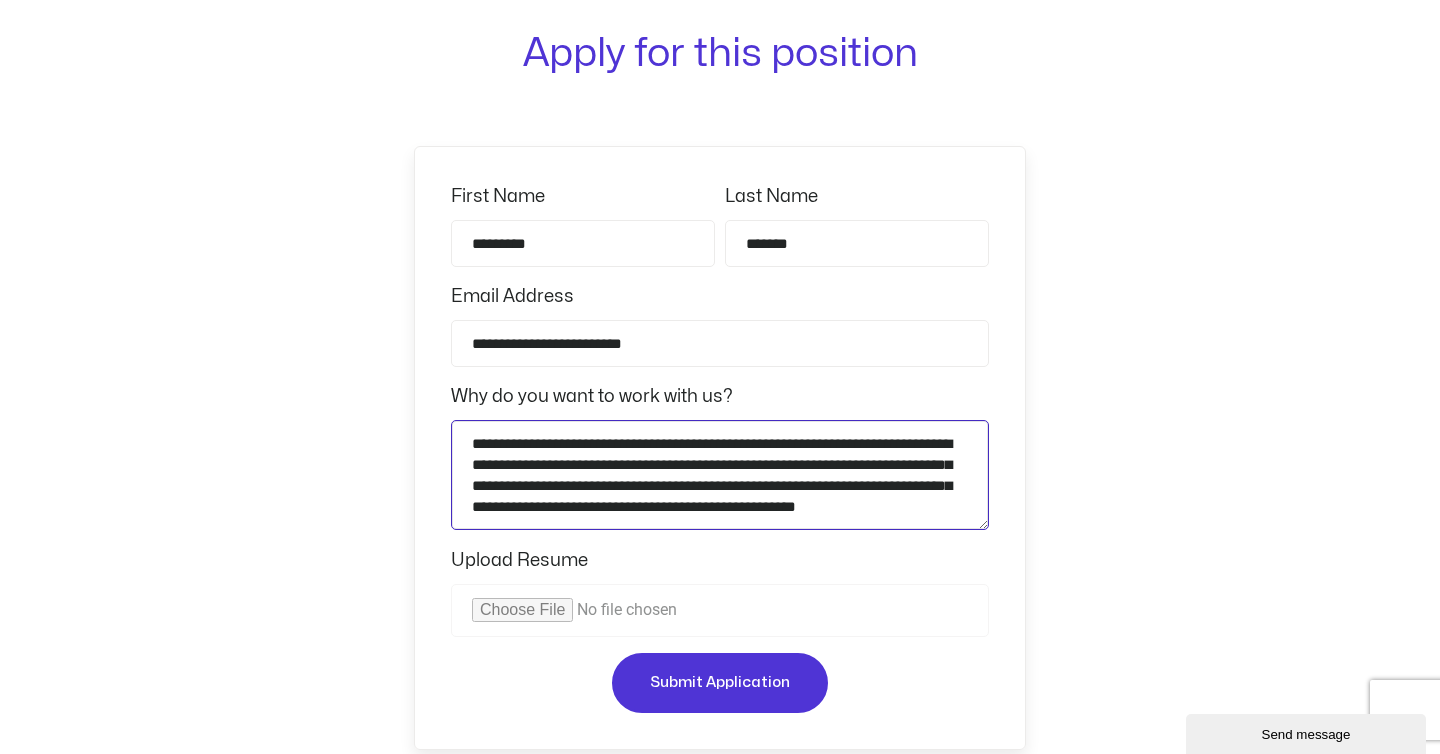 scroll, scrollTop: 7, scrollLeft: 0, axis: vertical 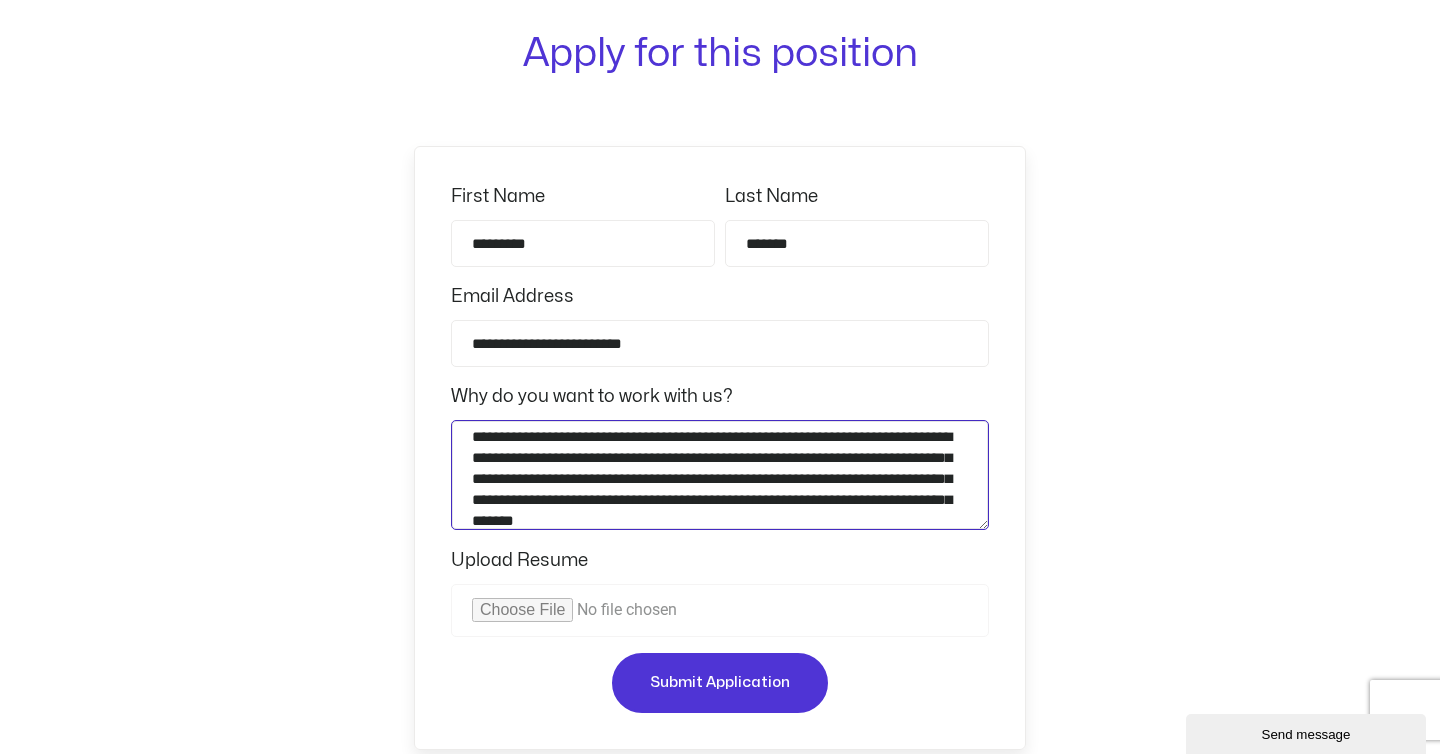 click on "**********" at bounding box center (720, 475) 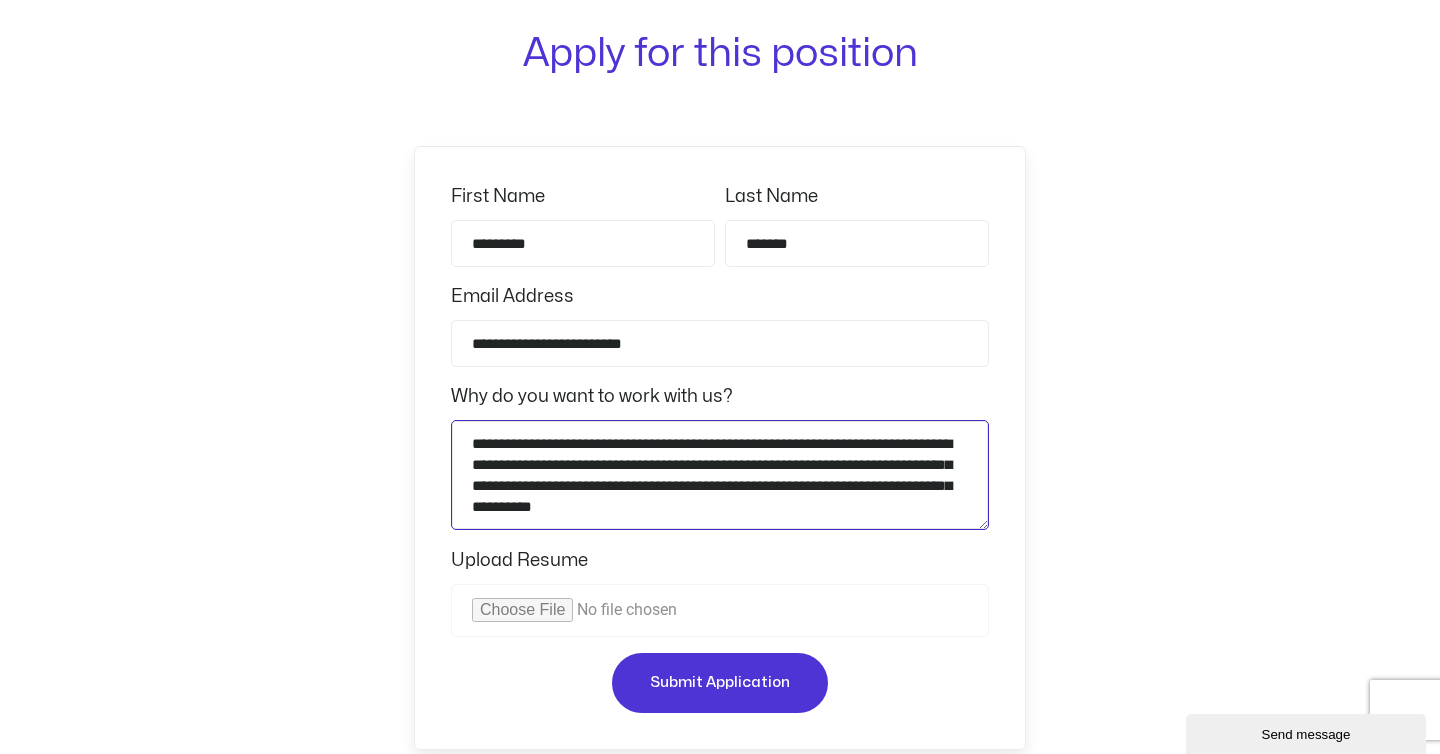 scroll, scrollTop: 0, scrollLeft: 0, axis: both 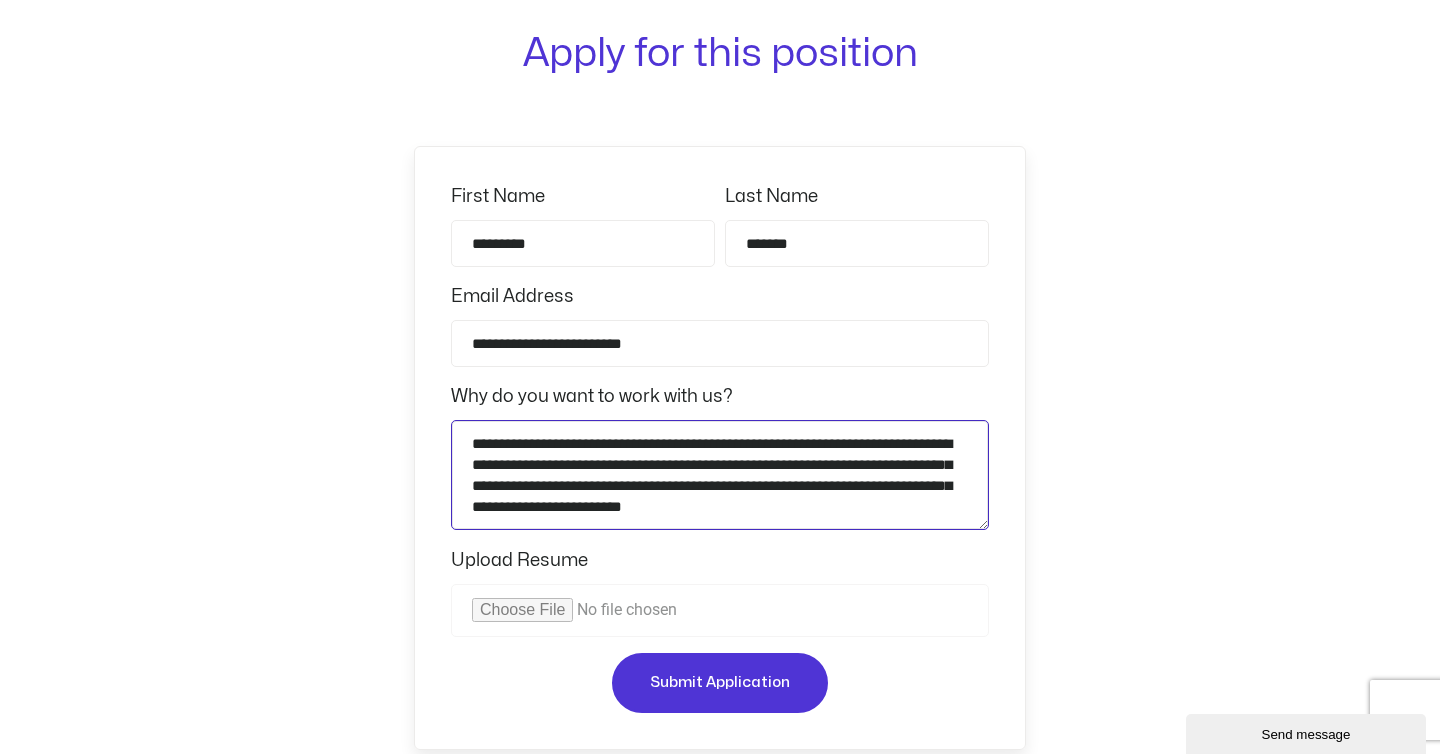 drag, startPoint x: 723, startPoint y: 507, endPoint x: 472, endPoint y: 512, distance: 251.04979 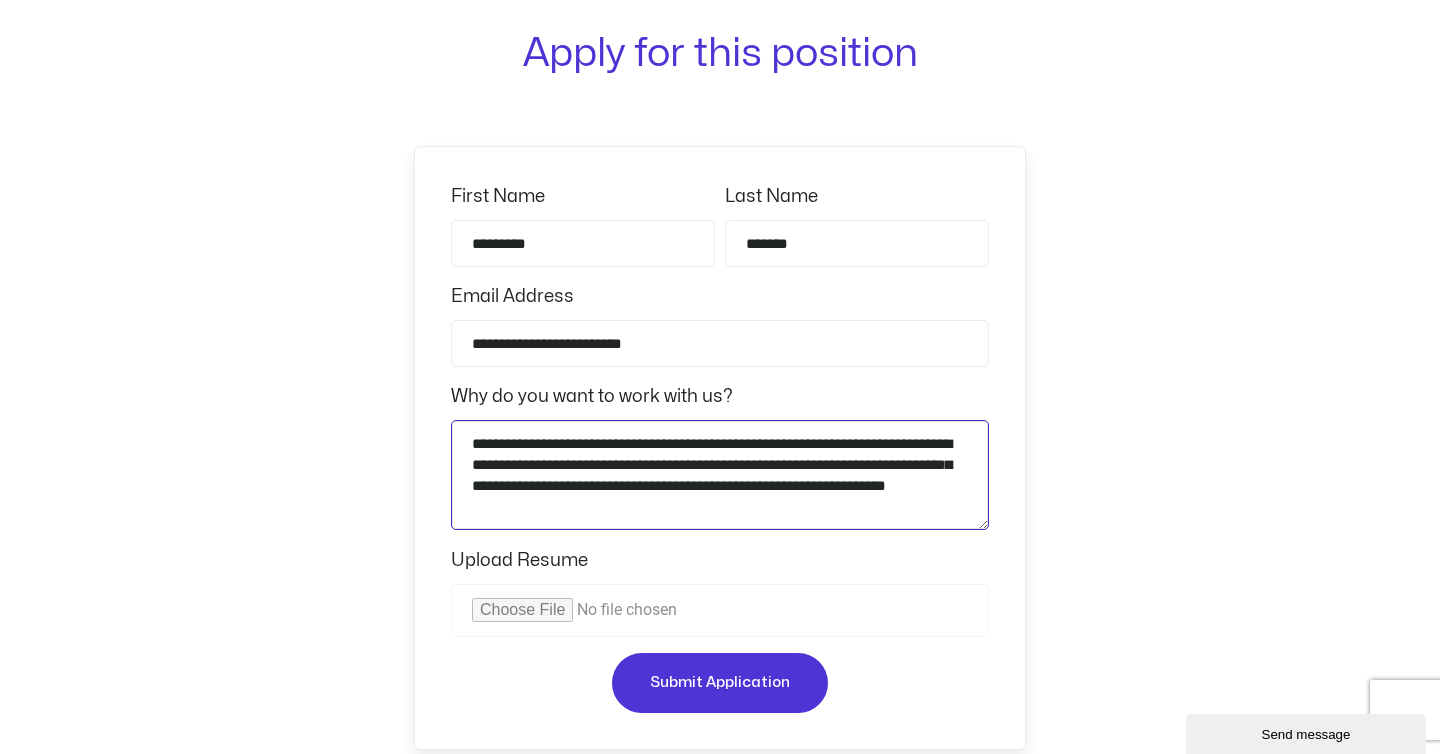 click on "**********" at bounding box center [720, 475] 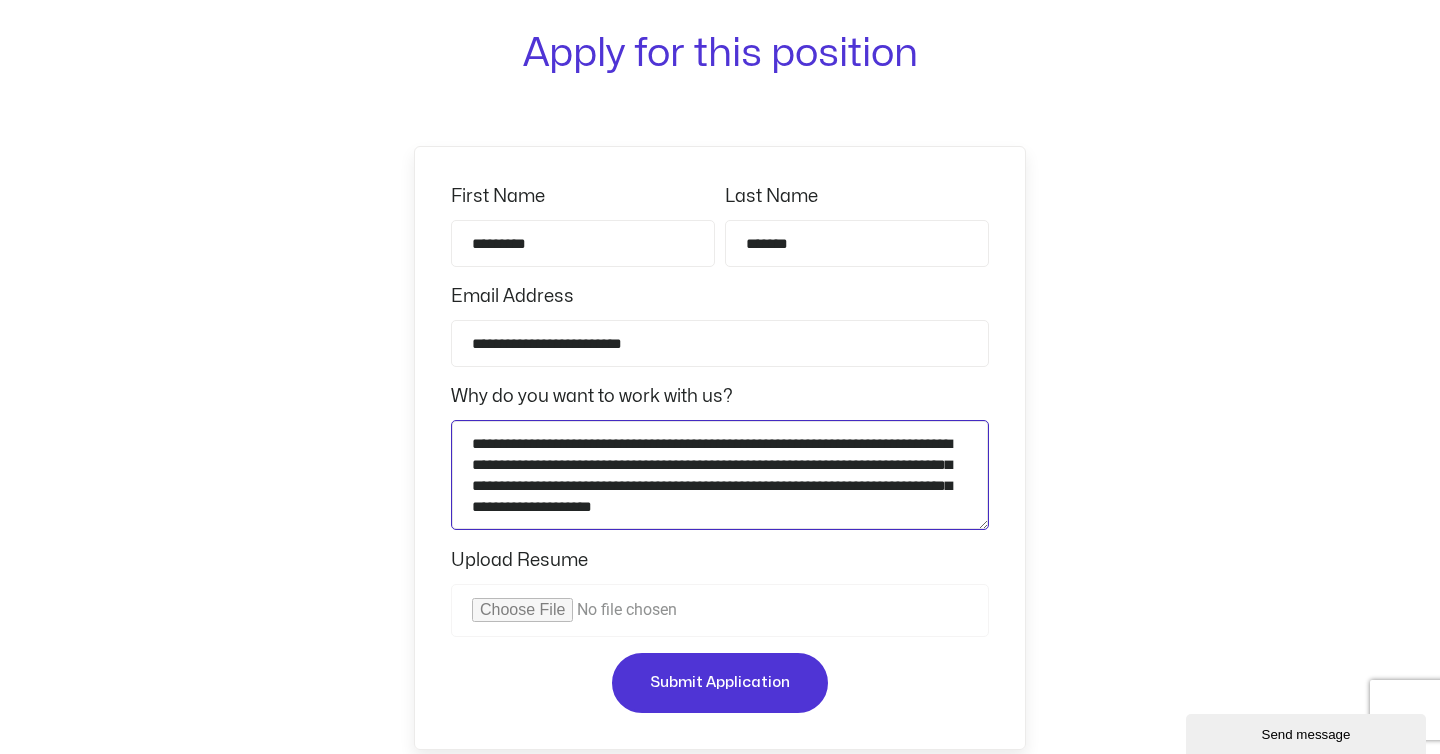 click on "**********" at bounding box center [720, 475] 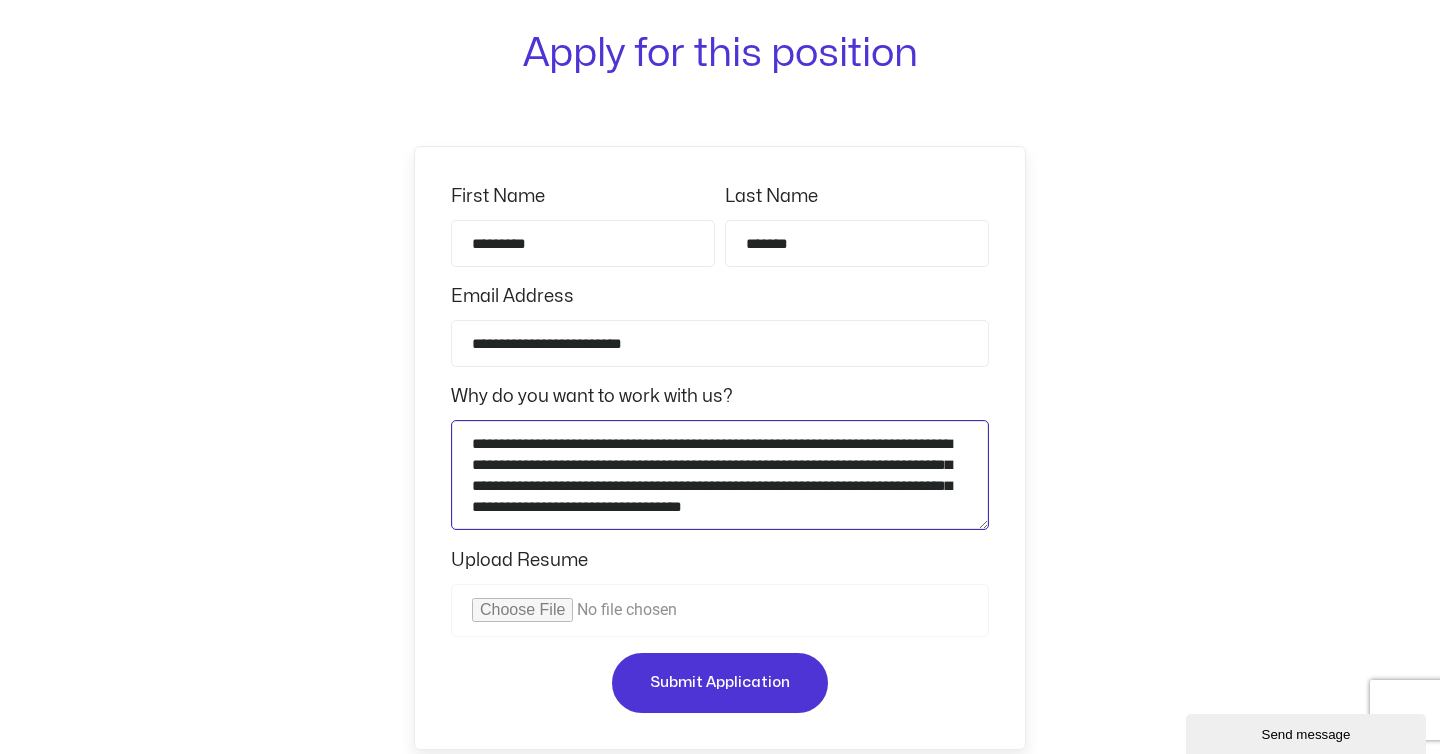 click on "**********" at bounding box center [720, 475] 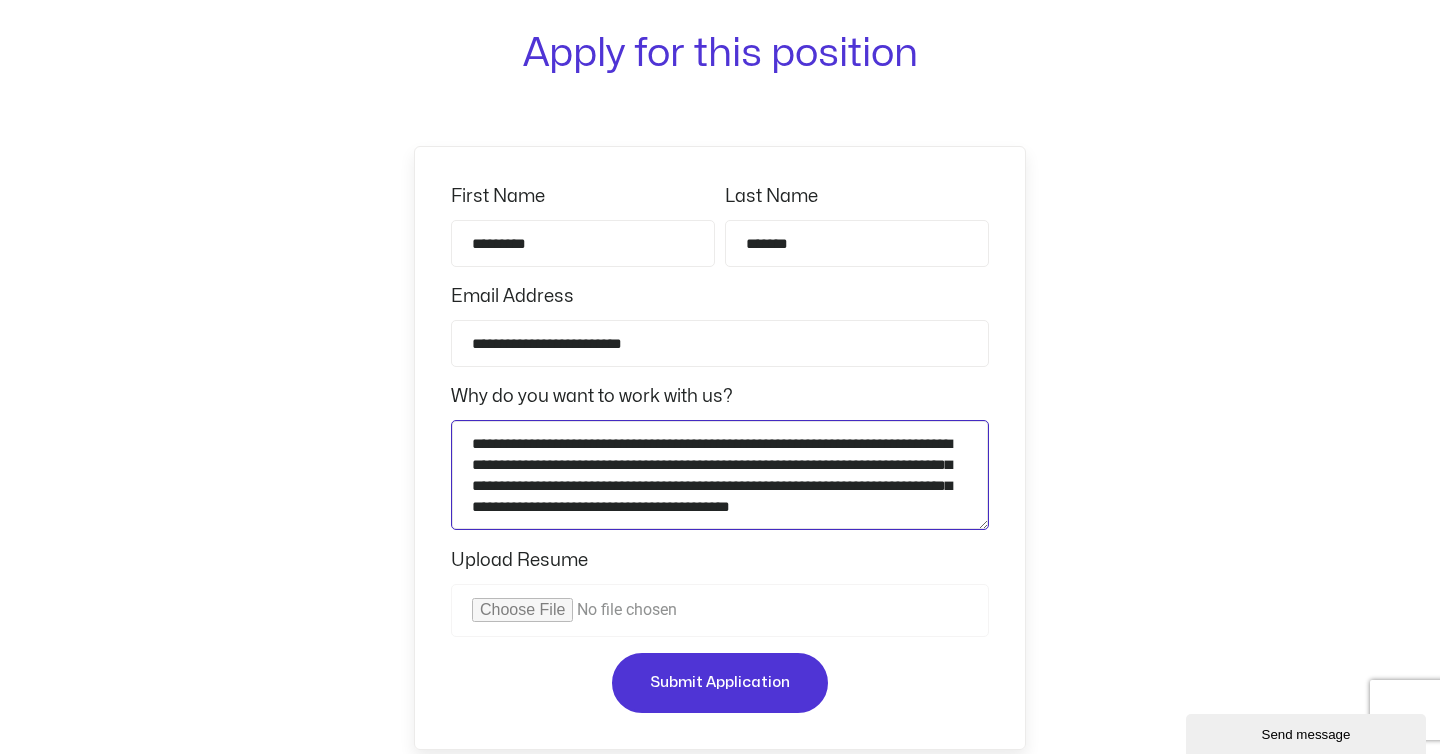 scroll, scrollTop: 7, scrollLeft: 0, axis: vertical 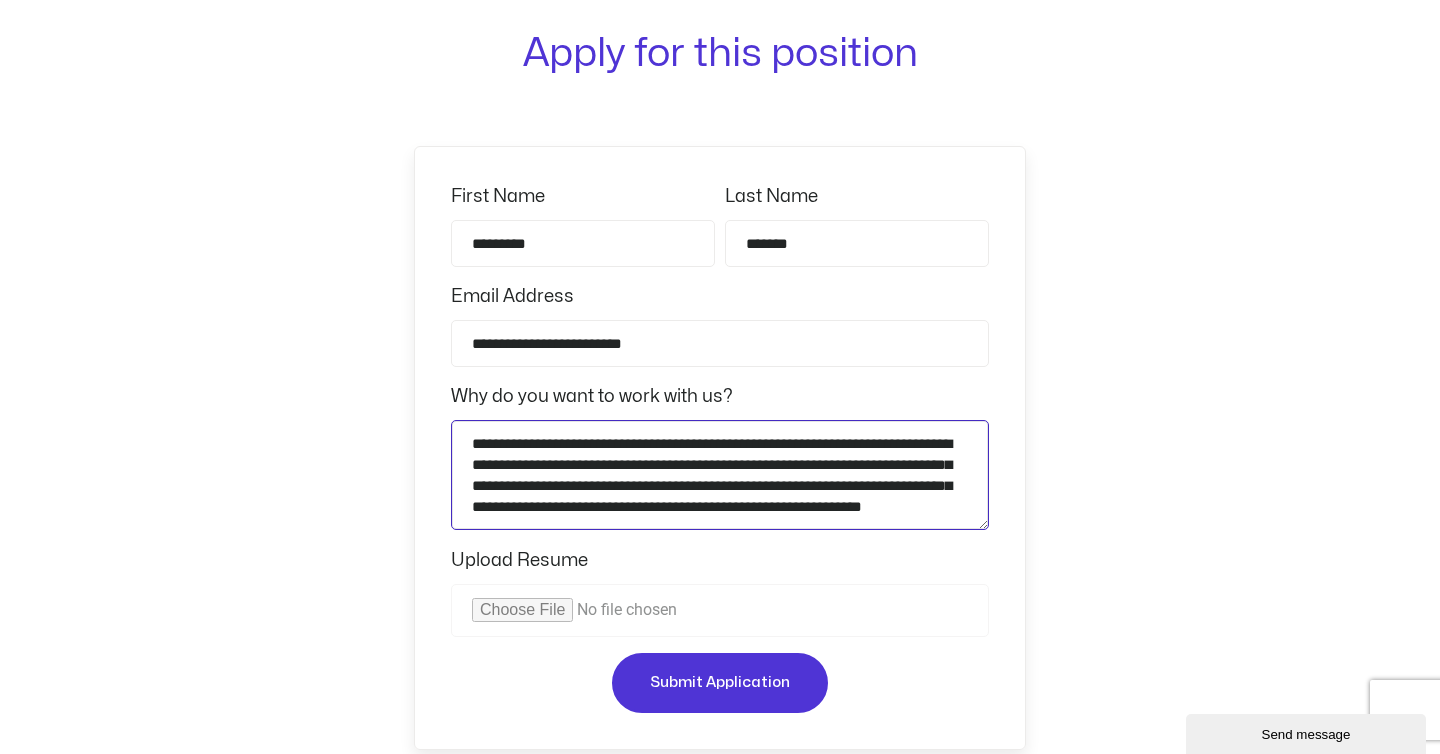 click on "**********" at bounding box center [720, 475] 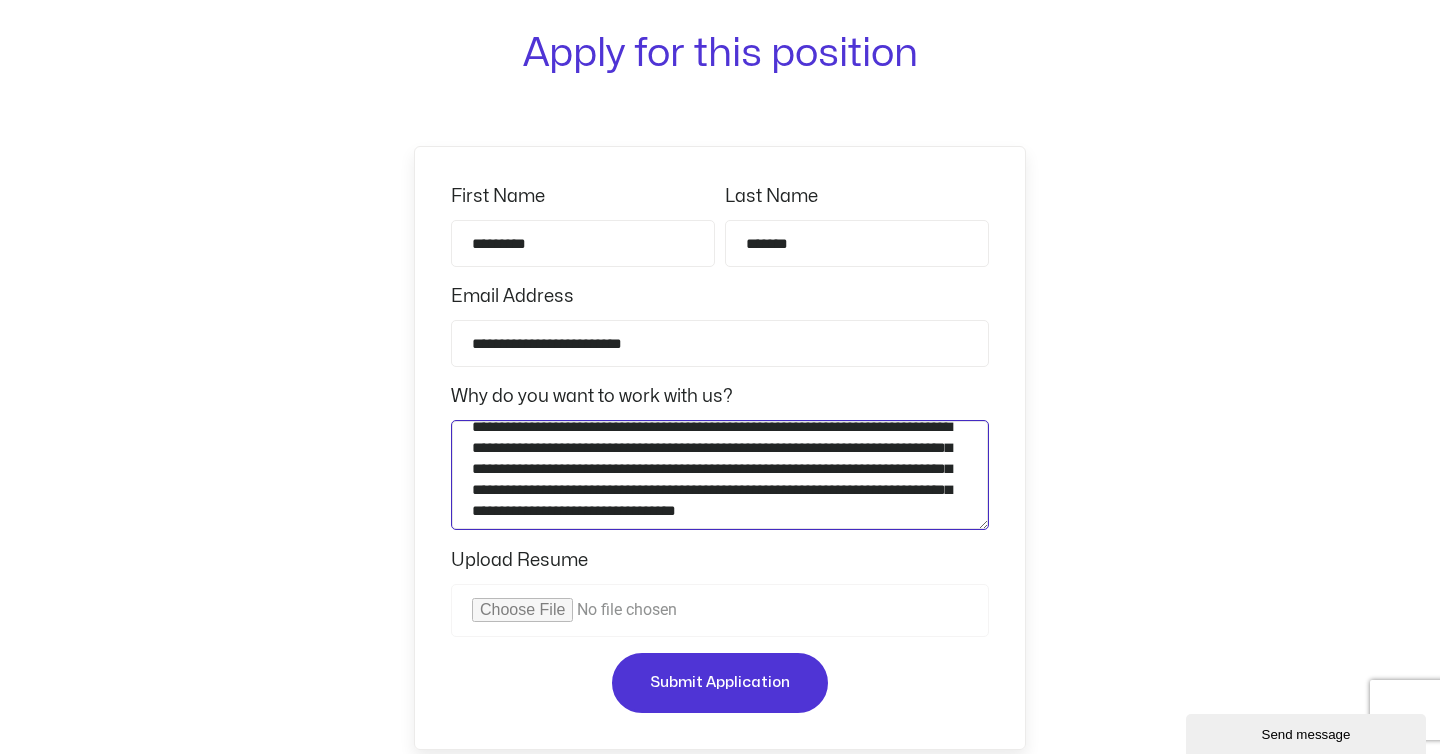 scroll, scrollTop: 21, scrollLeft: 0, axis: vertical 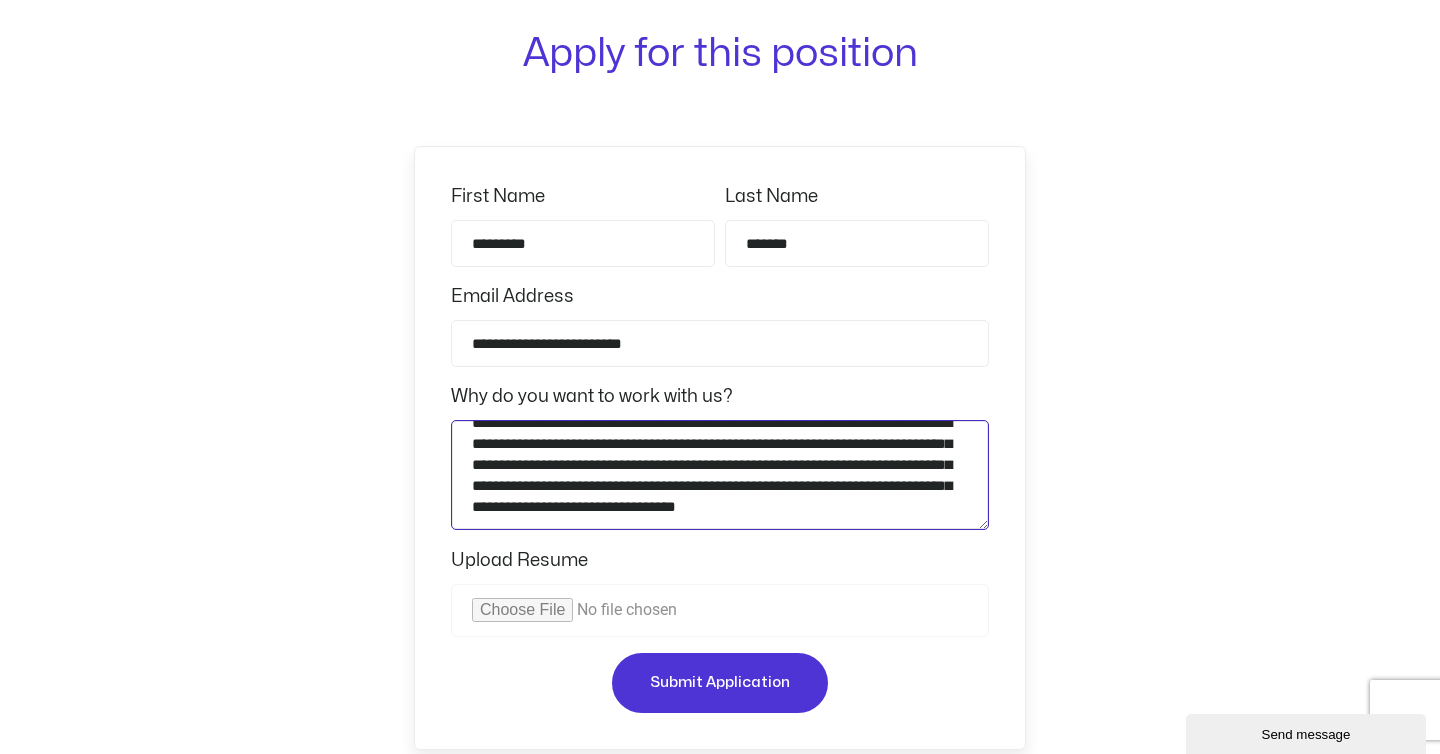drag, startPoint x: 758, startPoint y: 520, endPoint x: 911, endPoint y: 515, distance: 153.08168 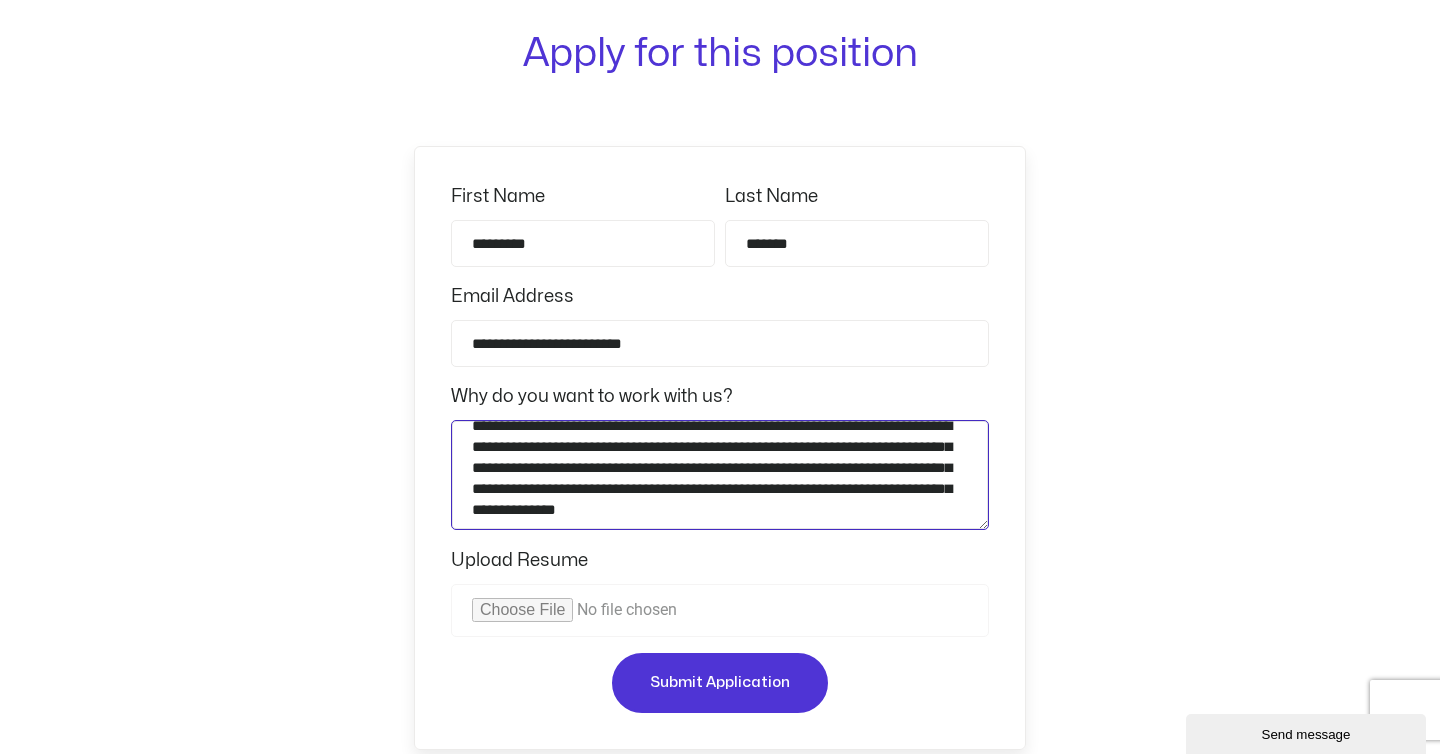 scroll, scrollTop: 11, scrollLeft: 0, axis: vertical 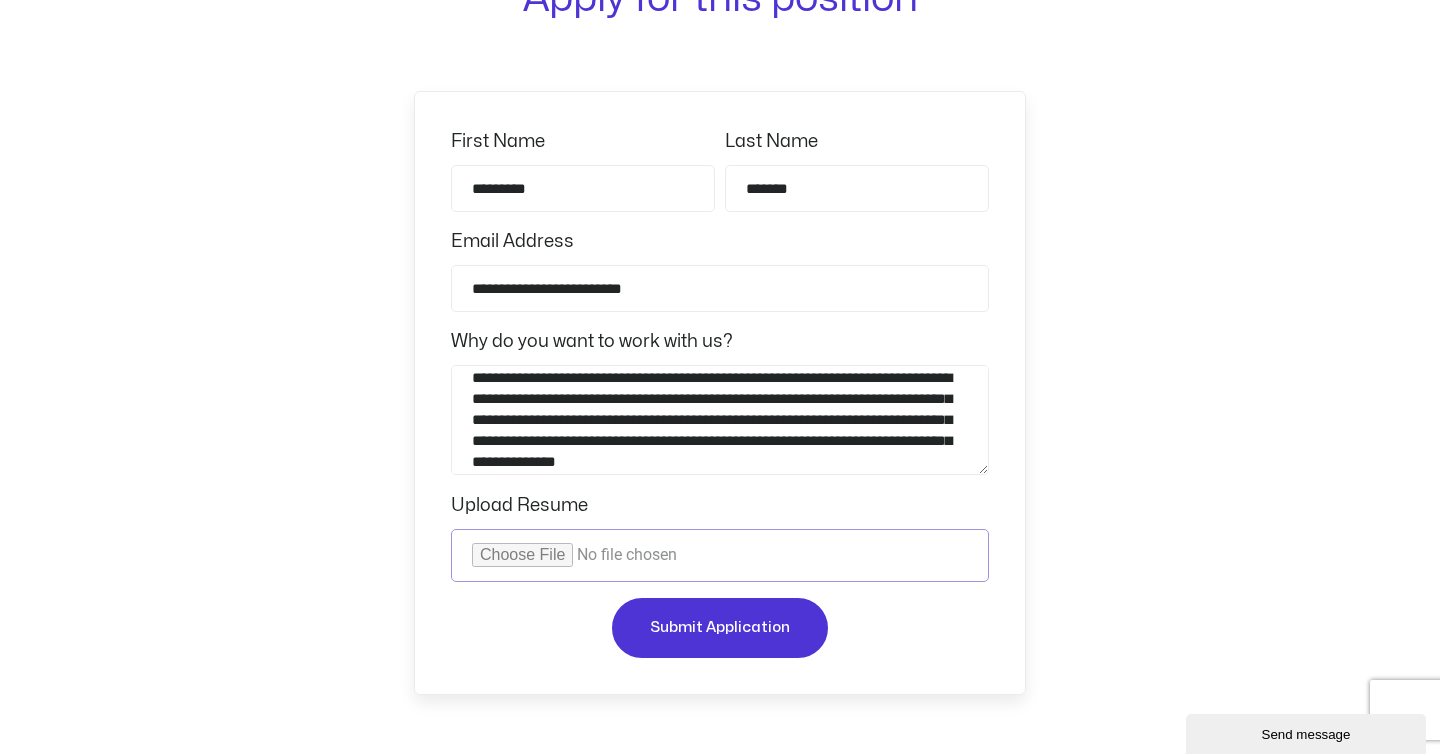 click on "Upload Resume" at bounding box center (720, 555) 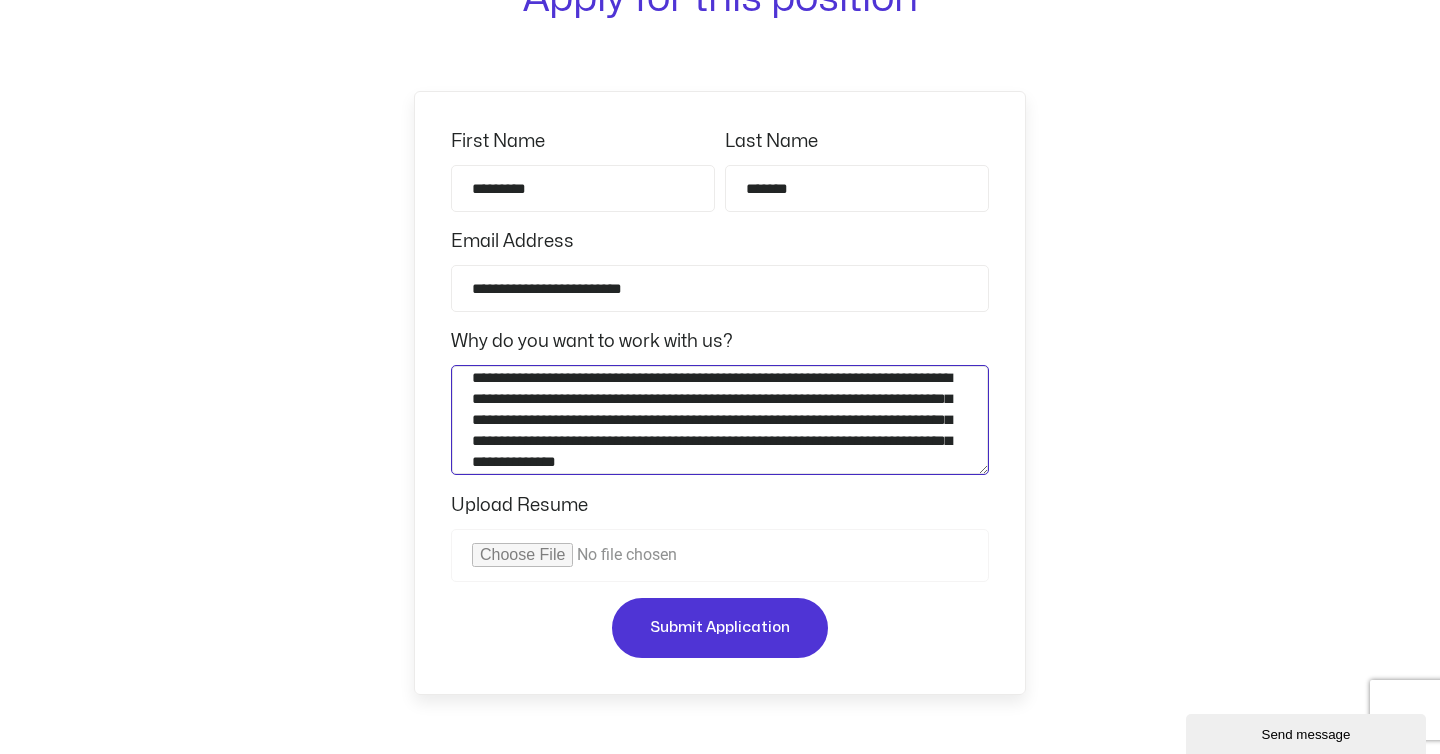 drag, startPoint x: 520, startPoint y: 420, endPoint x: 743, endPoint y: 412, distance: 223.14345 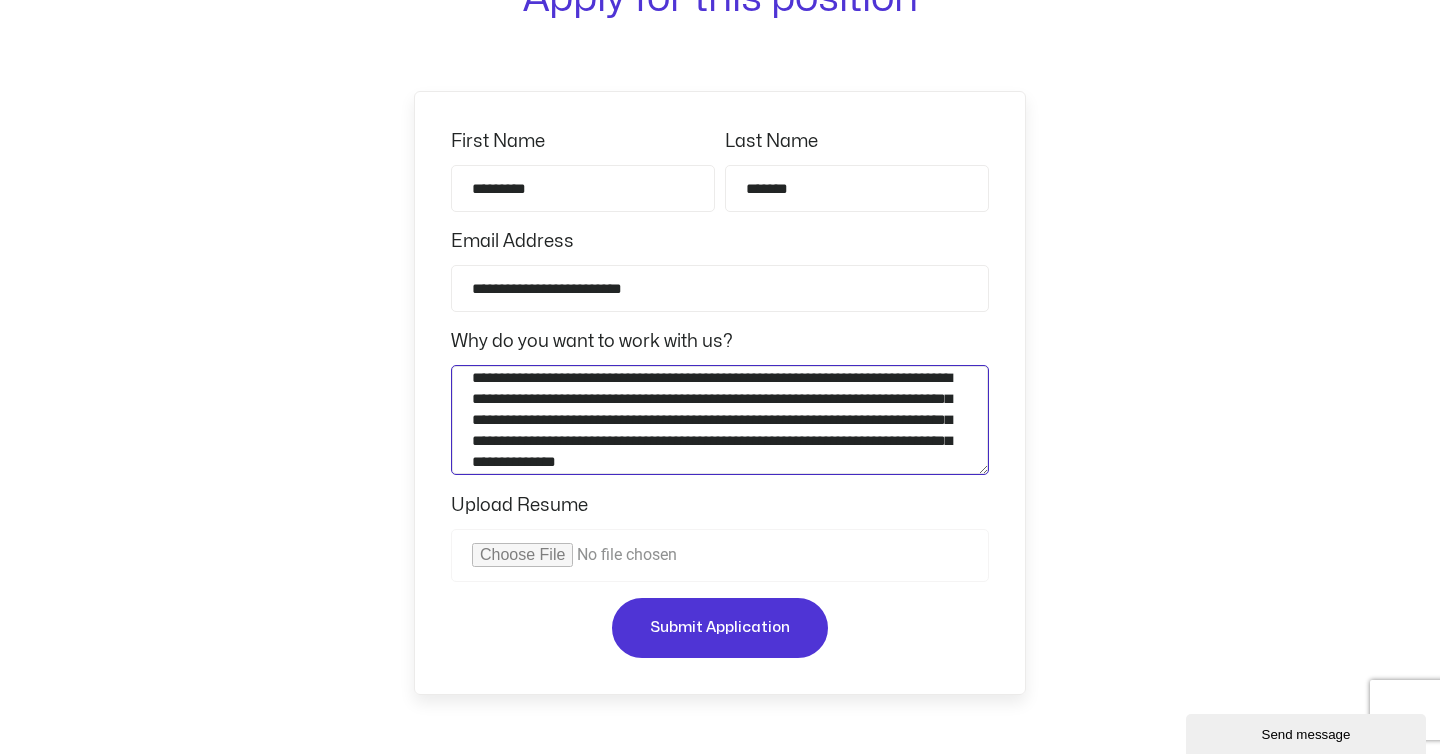 drag, startPoint x: 520, startPoint y: 422, endPoint x: 850, endPoint y: 420, distance: 330.00607 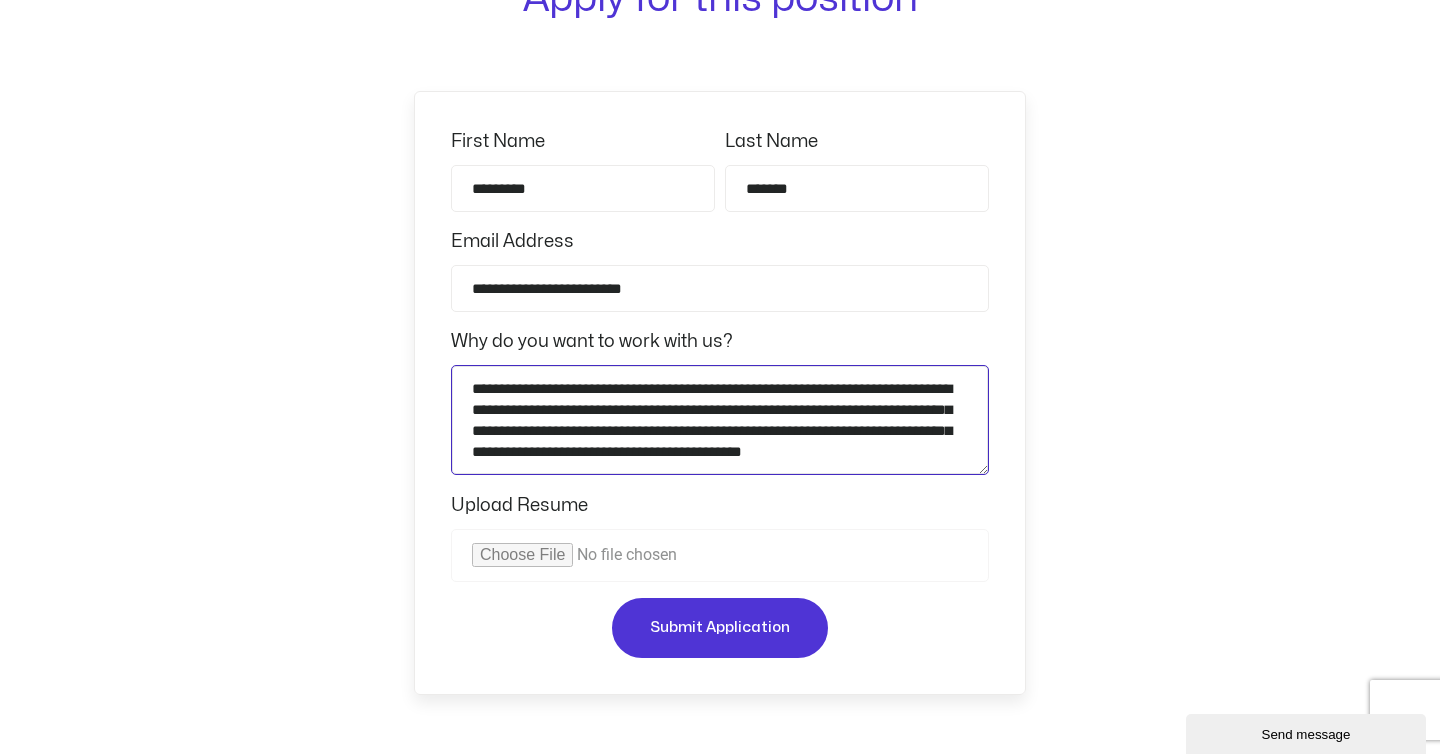 click on "**********" at bounding box center (720, 420) 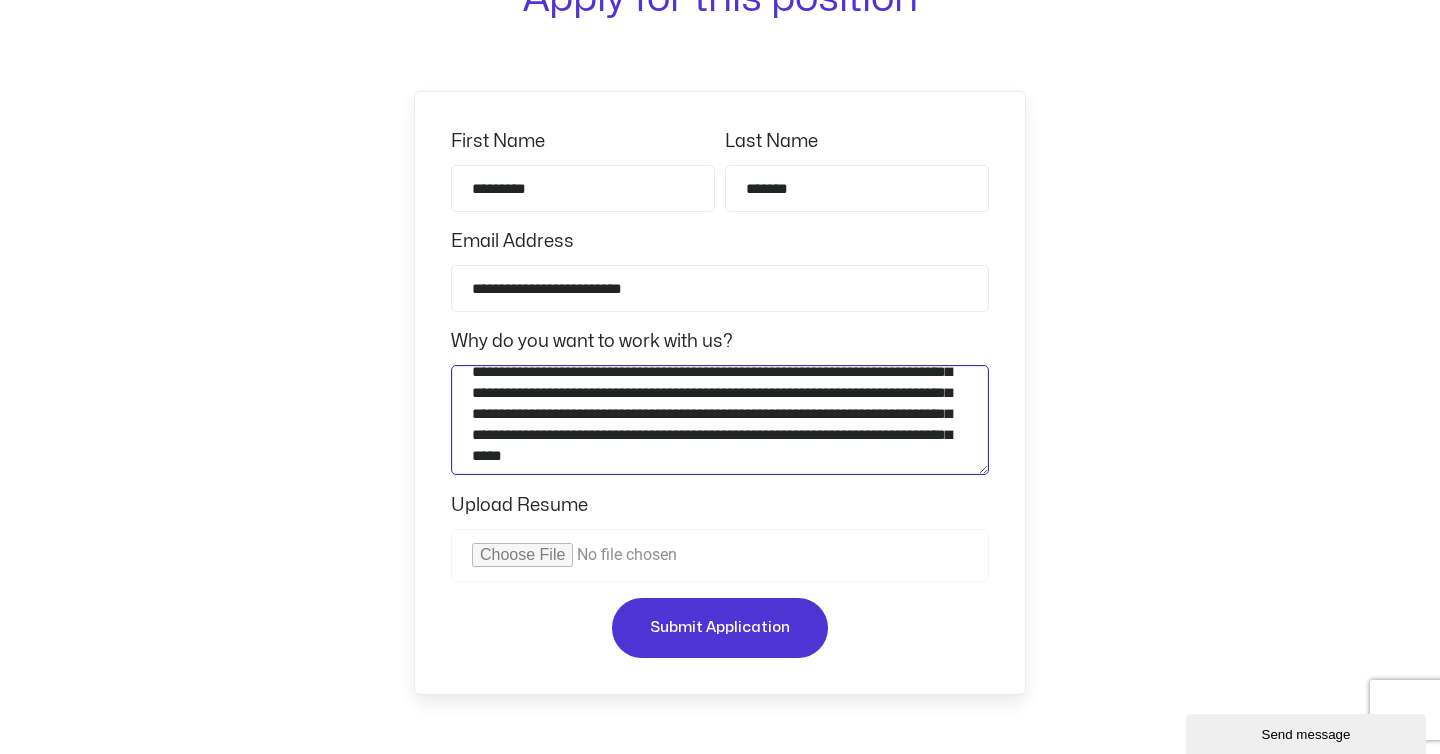 scroll, scrollTop: 42, scrollLeft: 0, axis: vertical 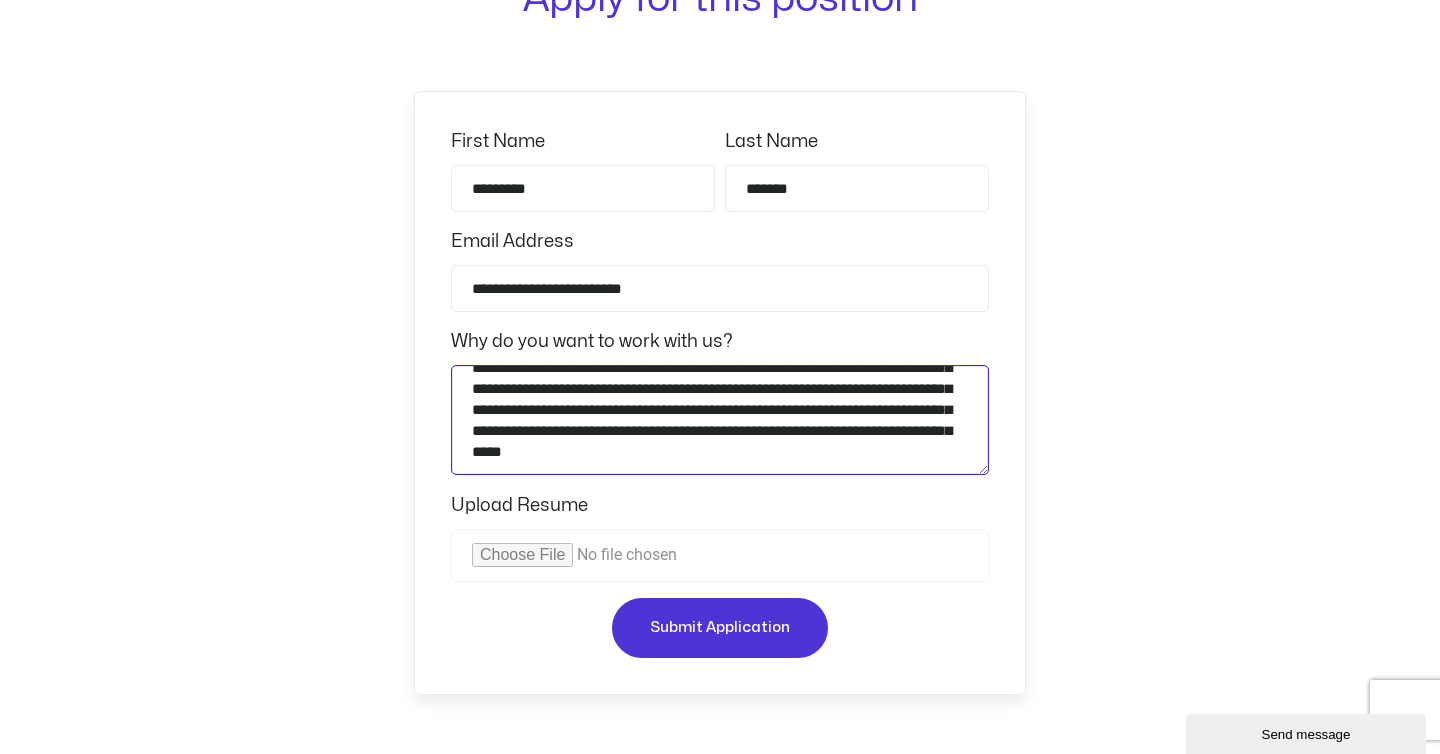 drag, startPoint x: 534, startPoint y: 431, endPoint x: 780, endPoint y: 422, distance: 246.16458 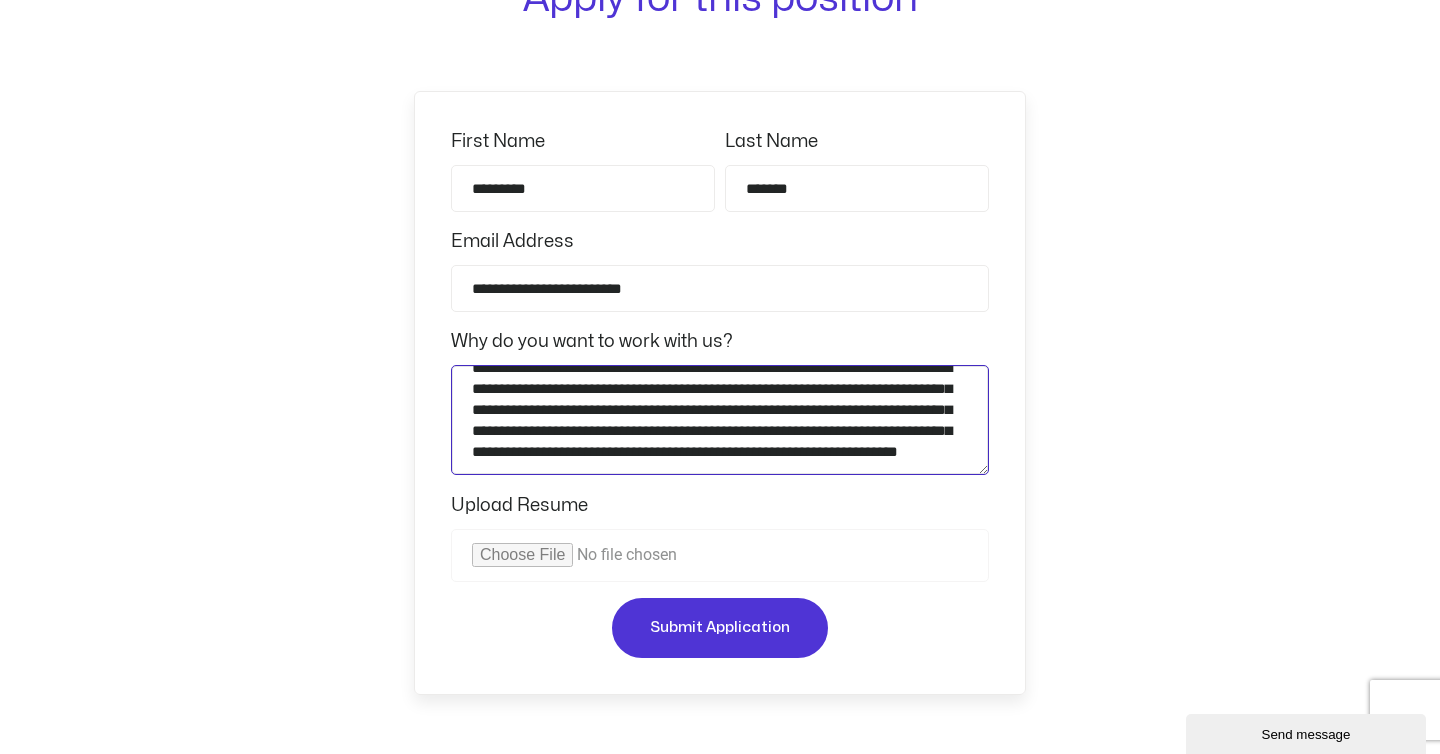 scroll, scrollTop: 42, scrollLeft: 0, axis: vertical 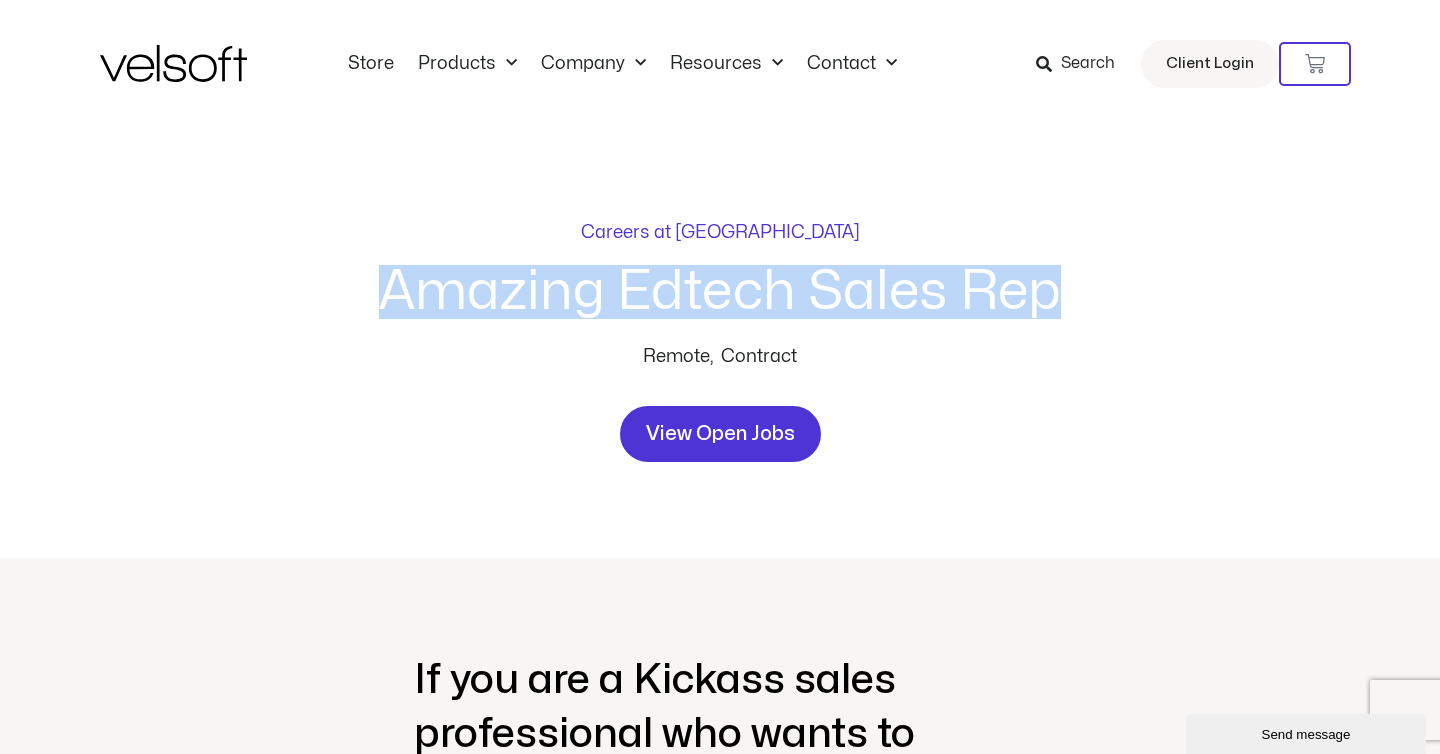 drag, startPoint x: 384, startPoint y: 288, endPoint x: 1055, endPoint y: 278, distance: 671.0745 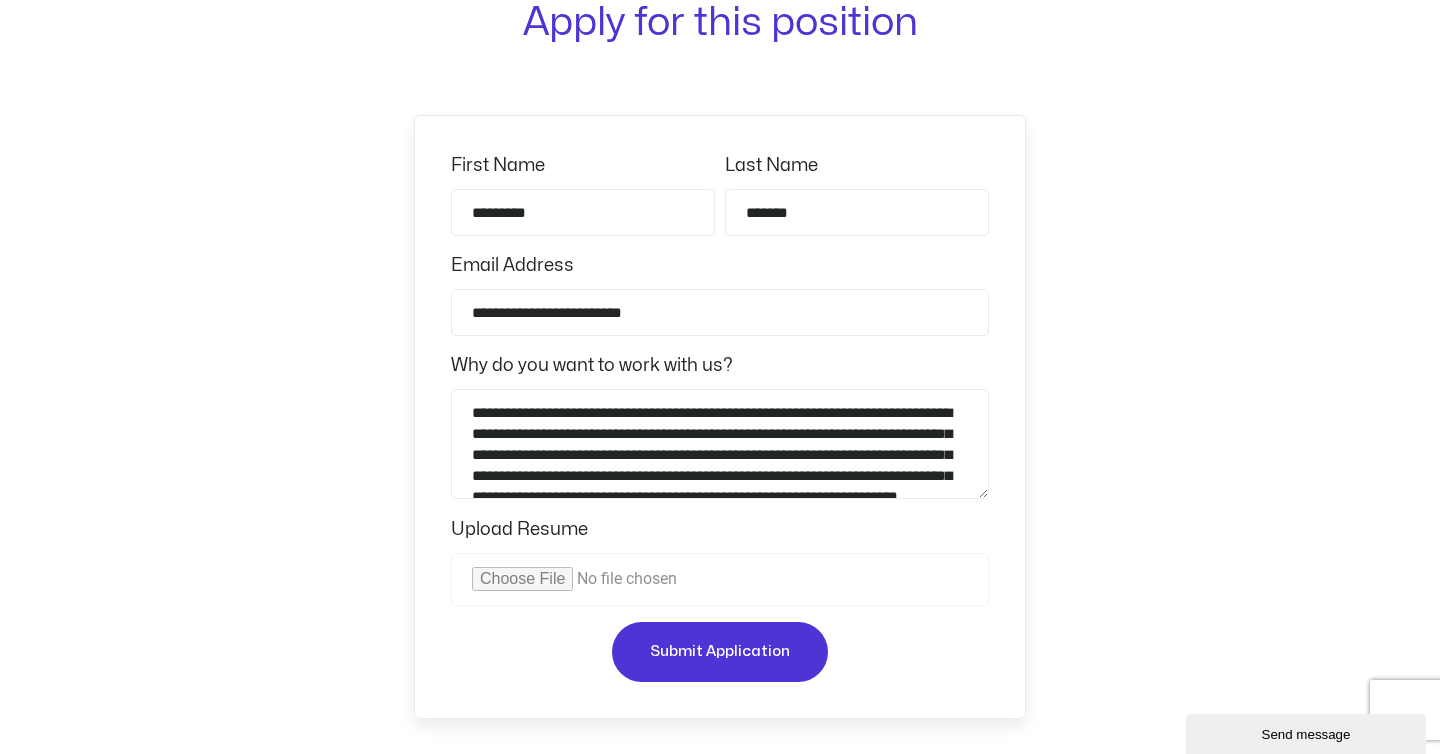 scroll, scrollTop: 3165, scrollLeft: 0, axis: vertical 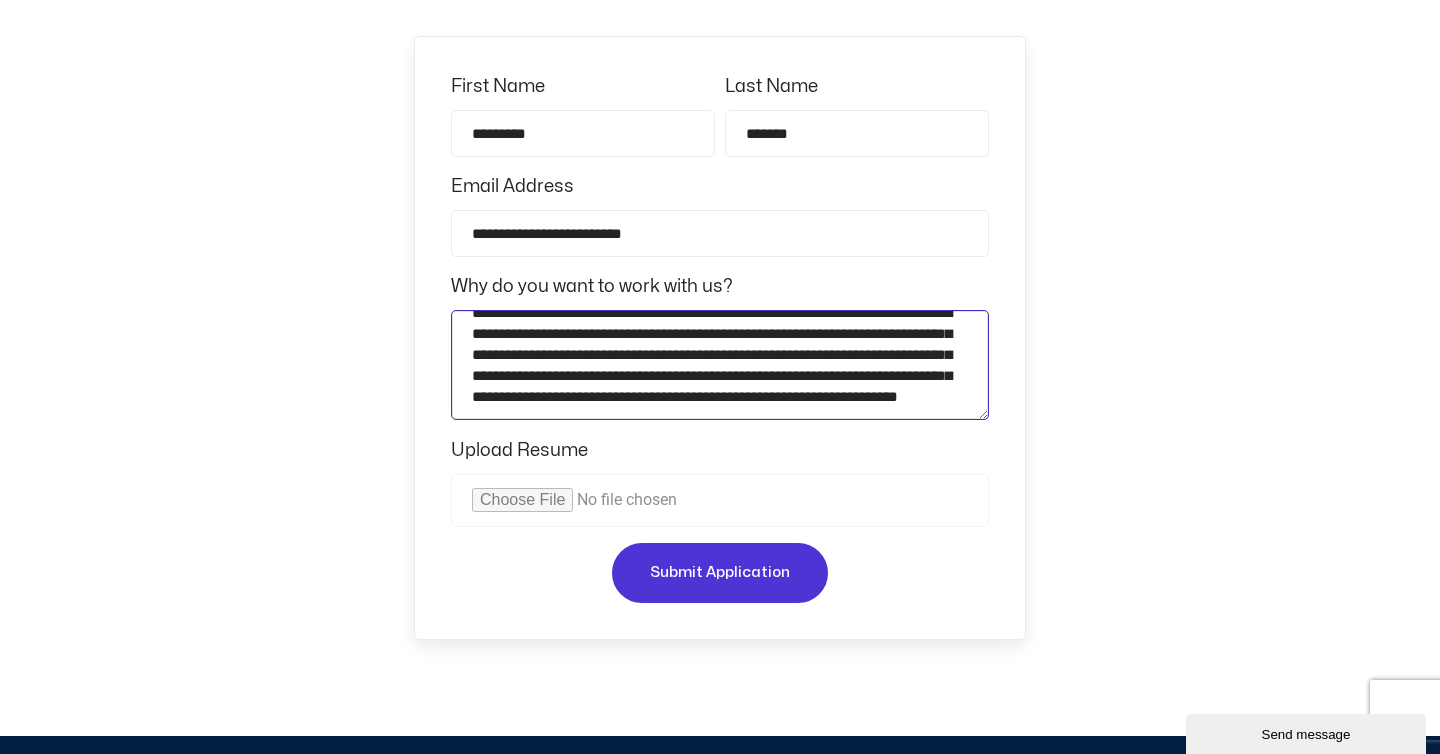 click on "**********" at bounding box center [720, 365] 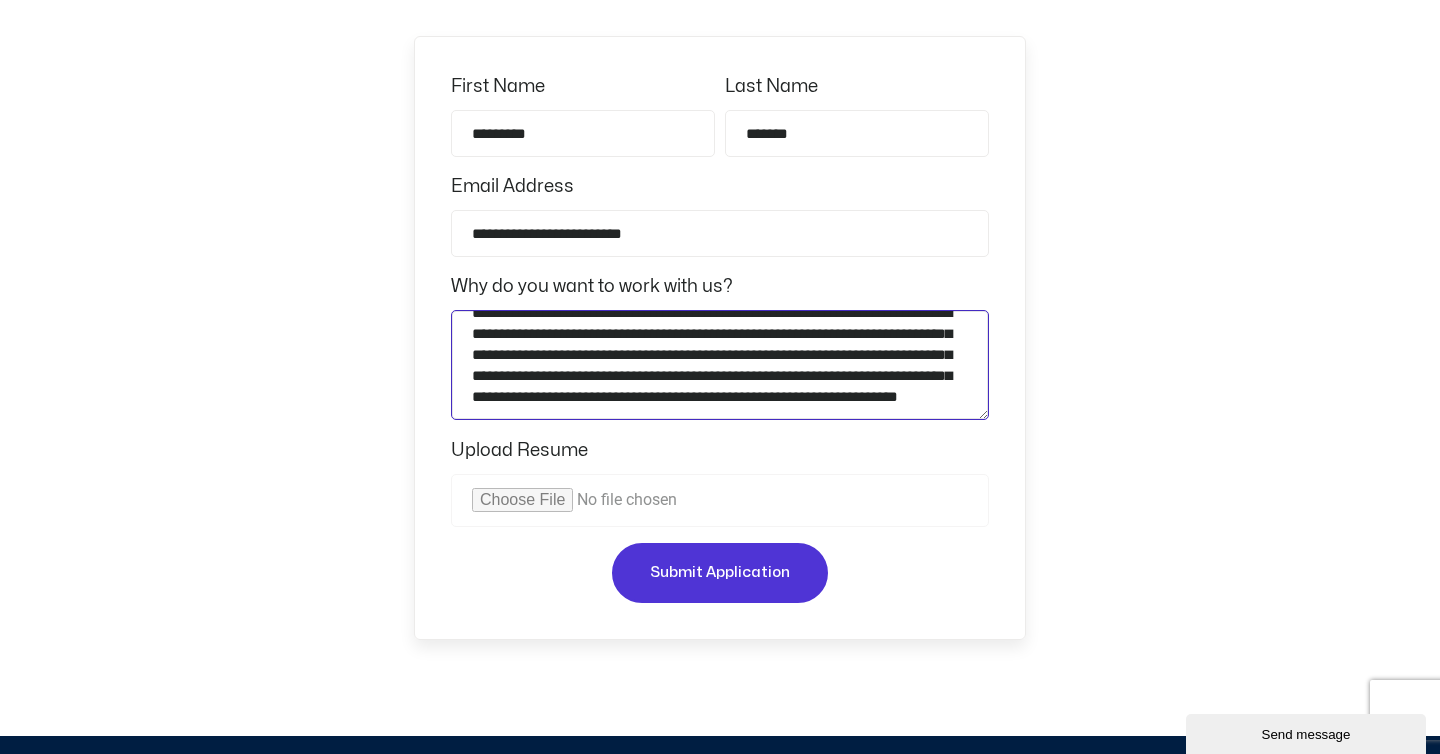 scroll, scrollTop: 42, scrollLeft: 0, axis: vertical 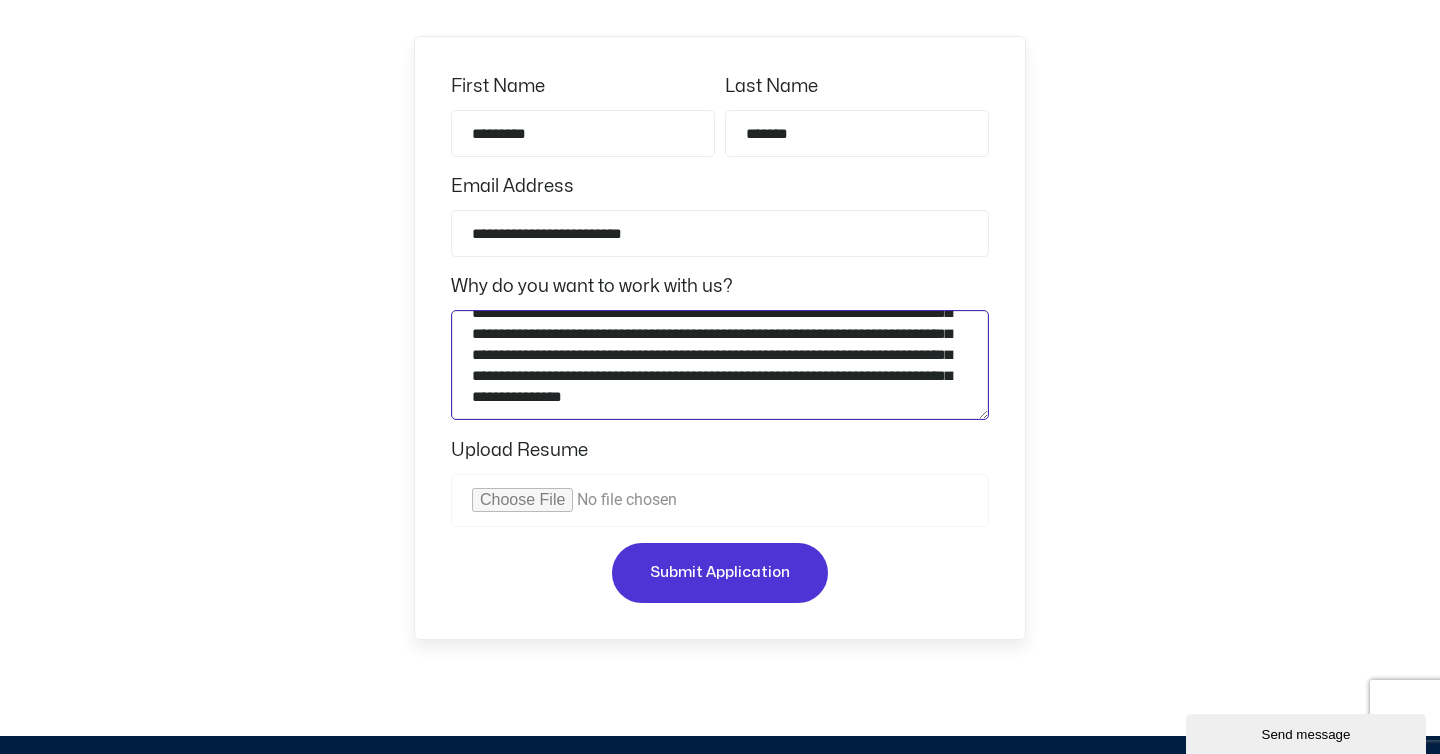 click on "**********" at bounding box center (720, 365) 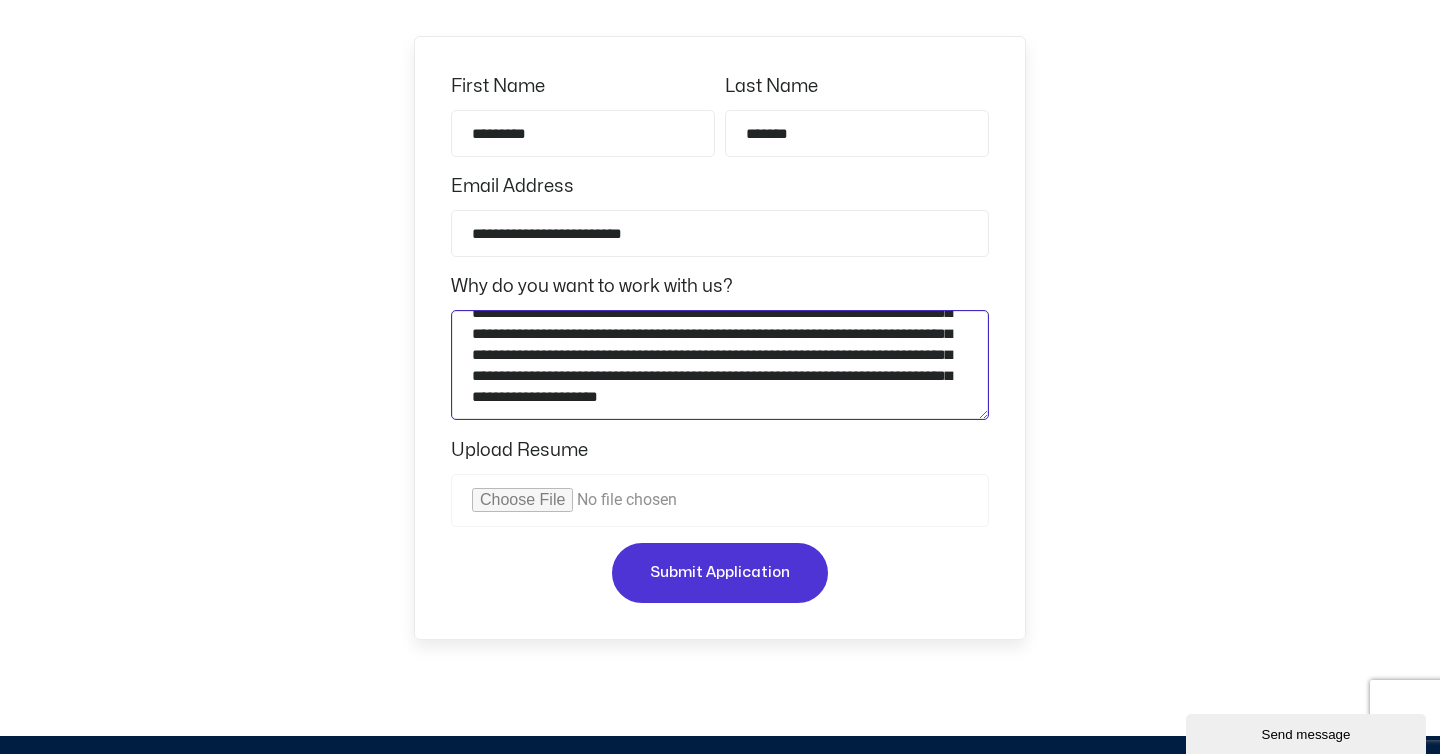 scroll, scrollTop: 63, scrollLeft: 0, axis: vertical 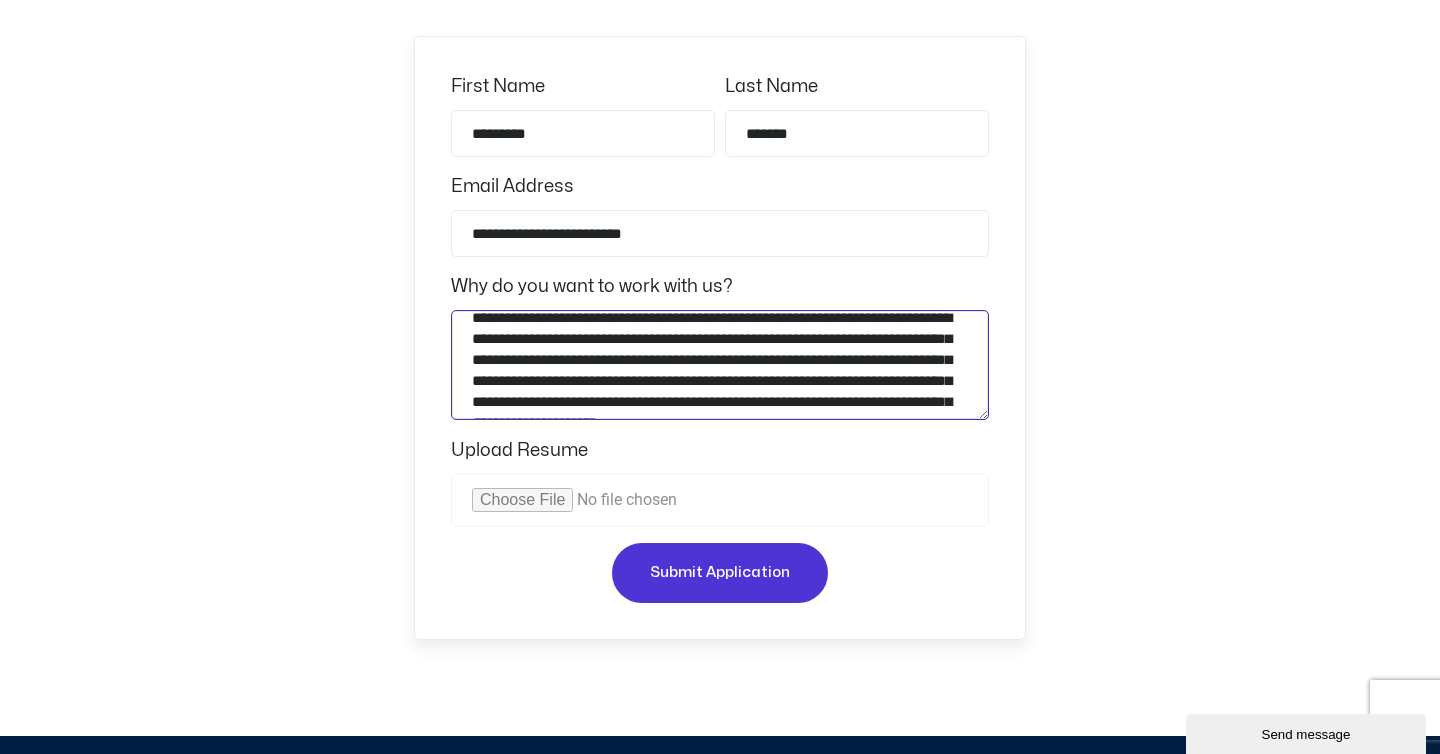 click on "**********" at bounding box center [720, 365] 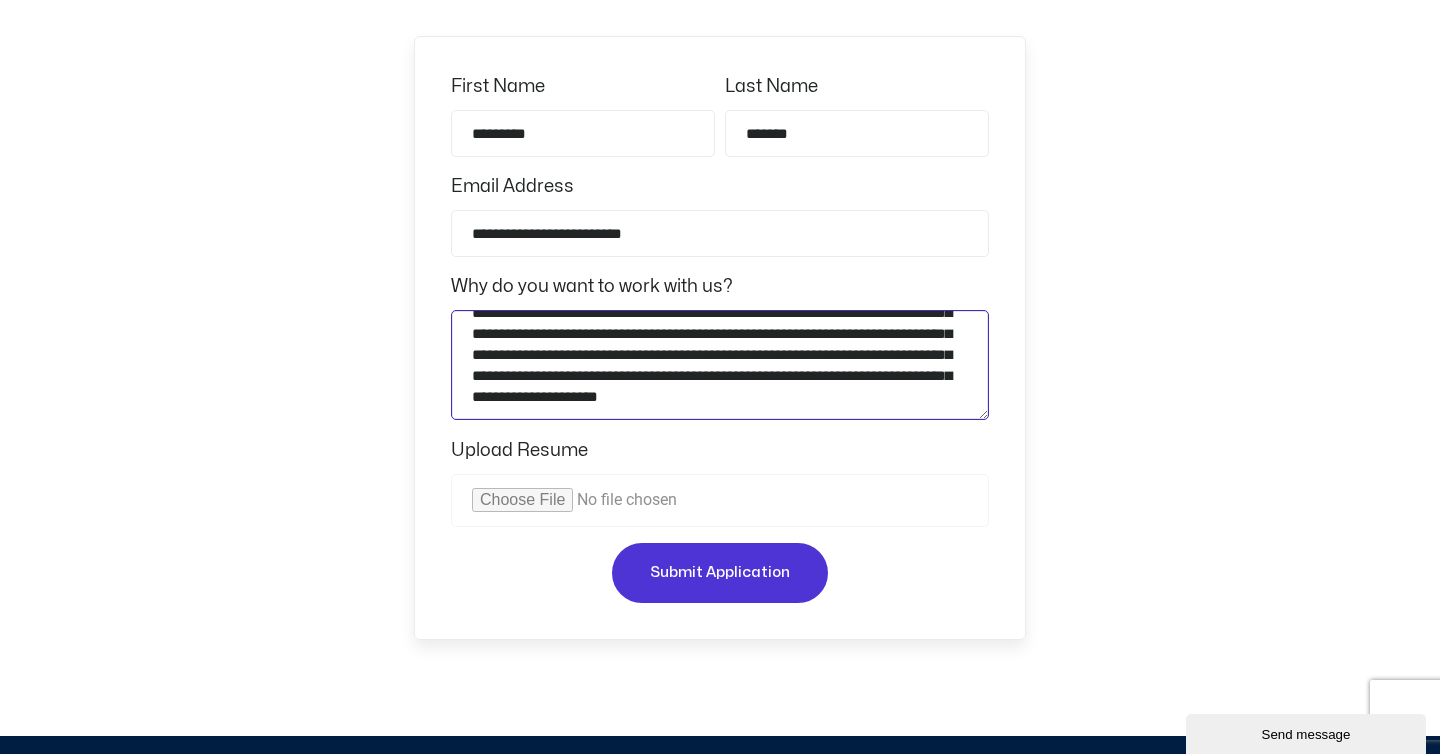 click on "**********" at bounding box center (720, 365) 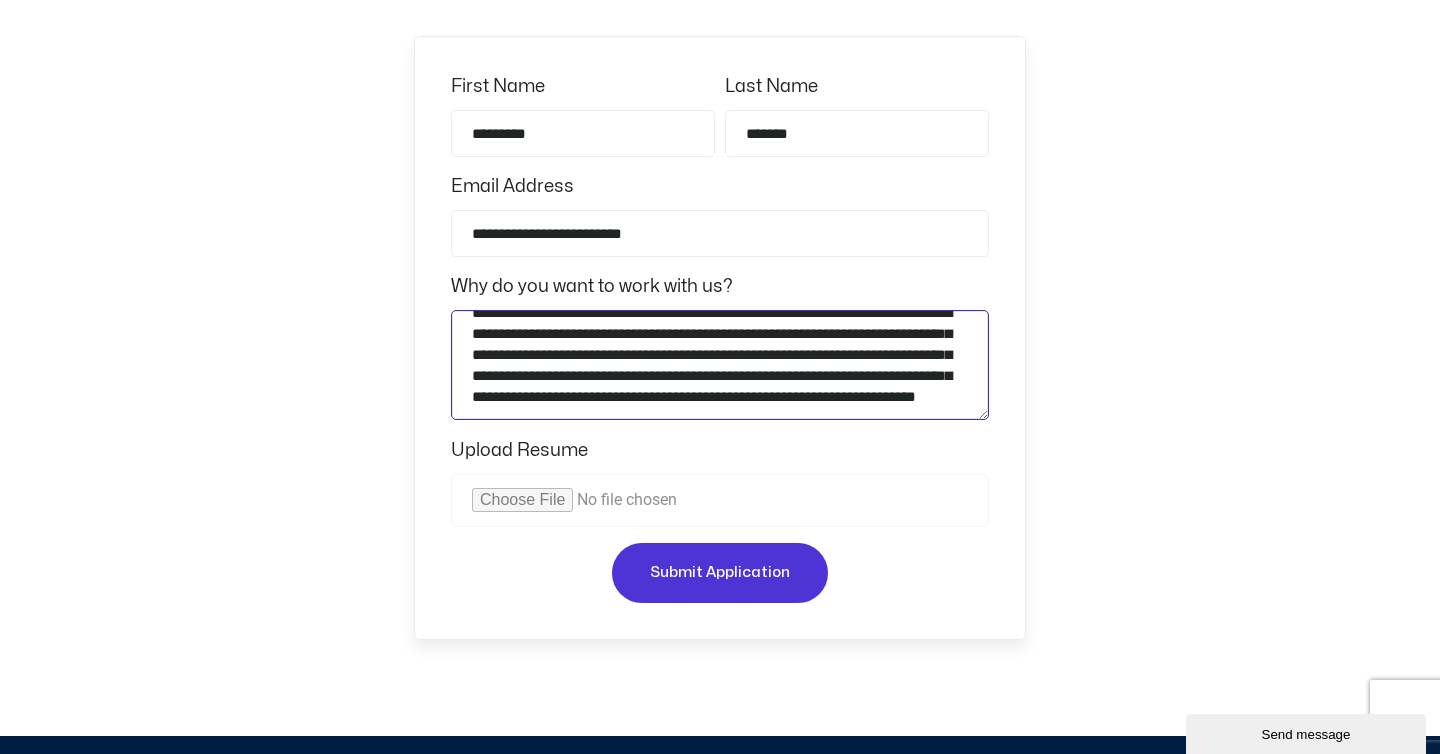 scroll, scrollTop: 42, scrollLeft: 0, axis: vertical 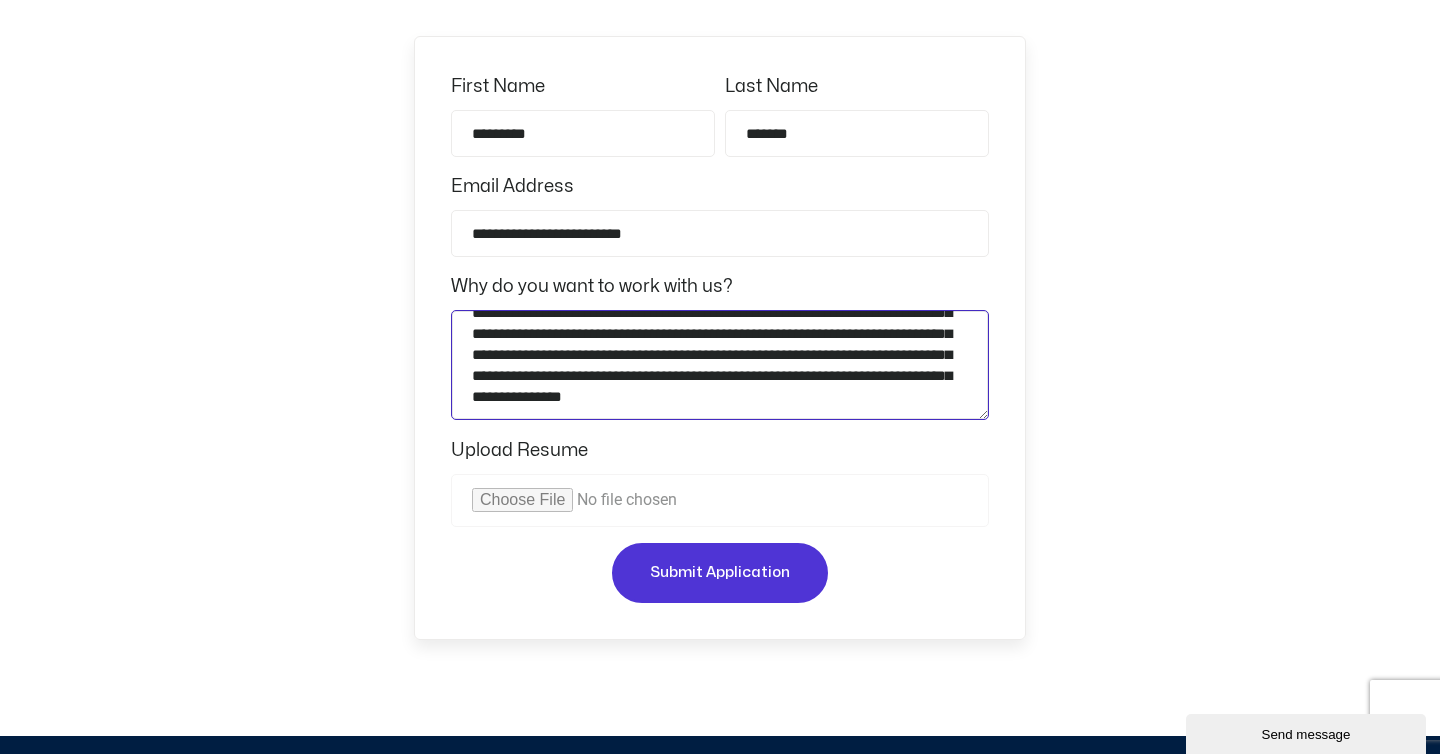 type on "**********" 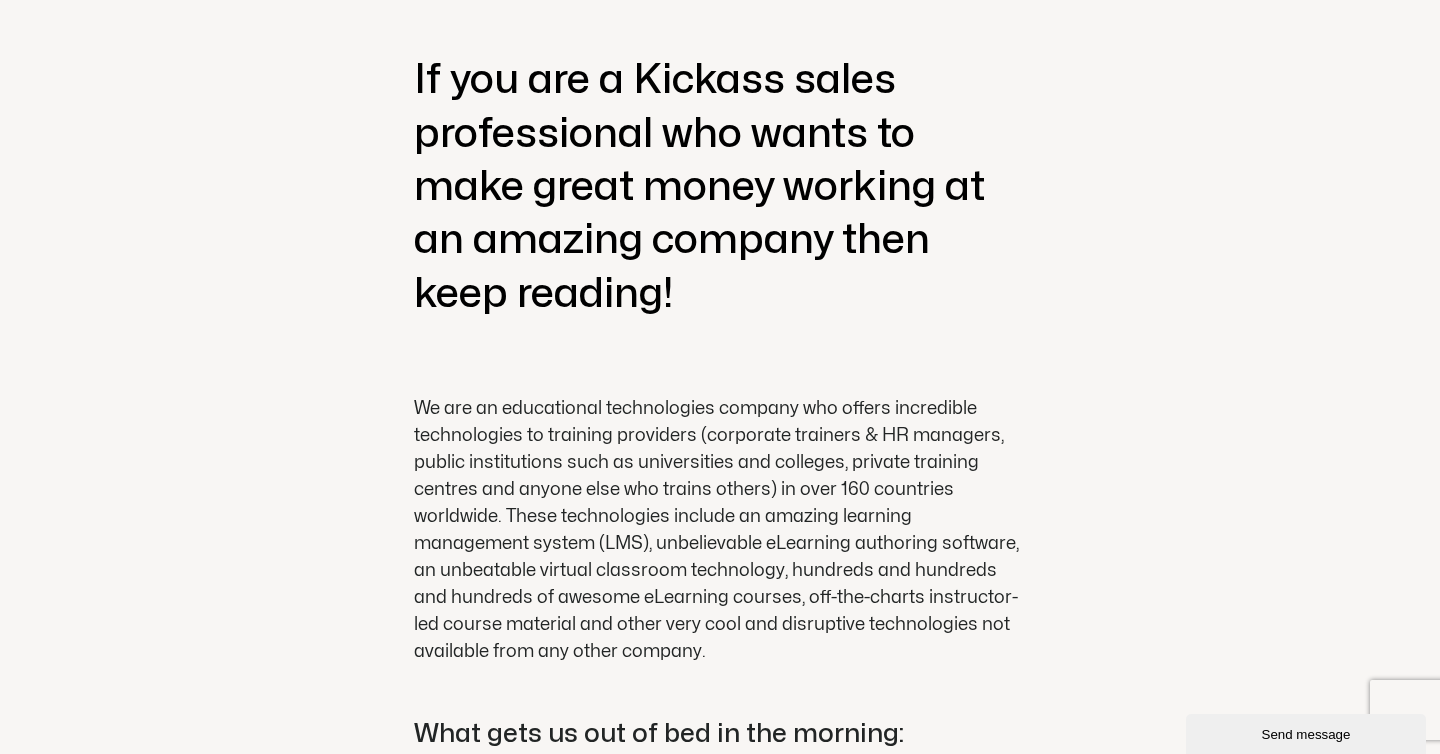 scroll, scrollTop: 335, scrollLeft: 0, axis: vertical 